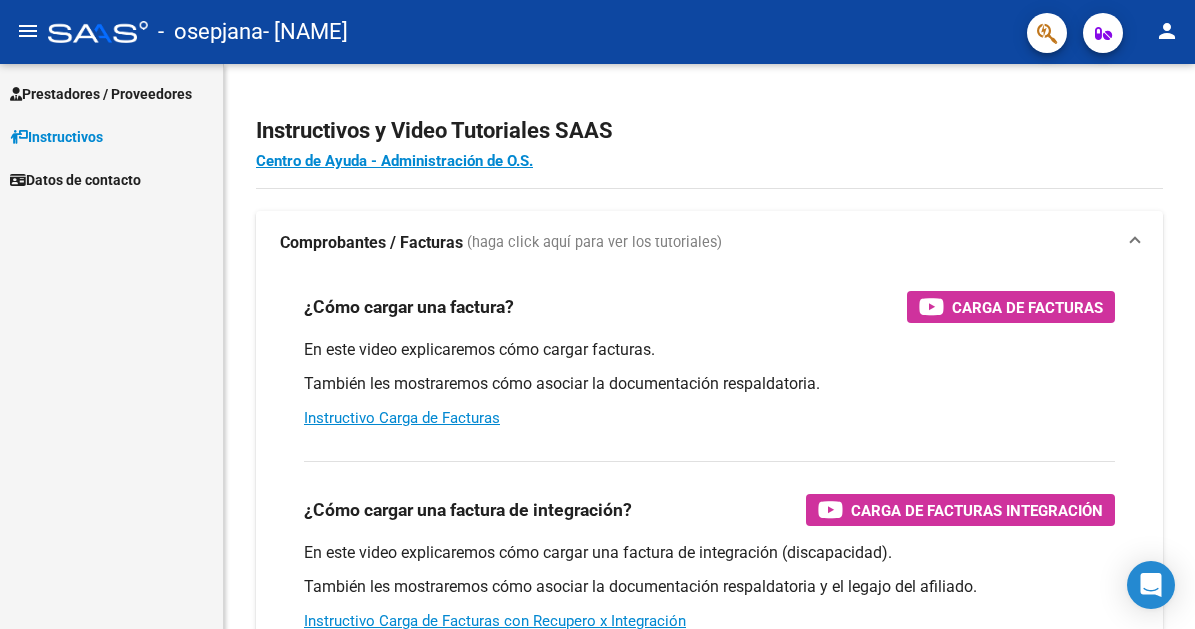 scroll, scrollTop: 0, scrollLeft: 0, axis: both 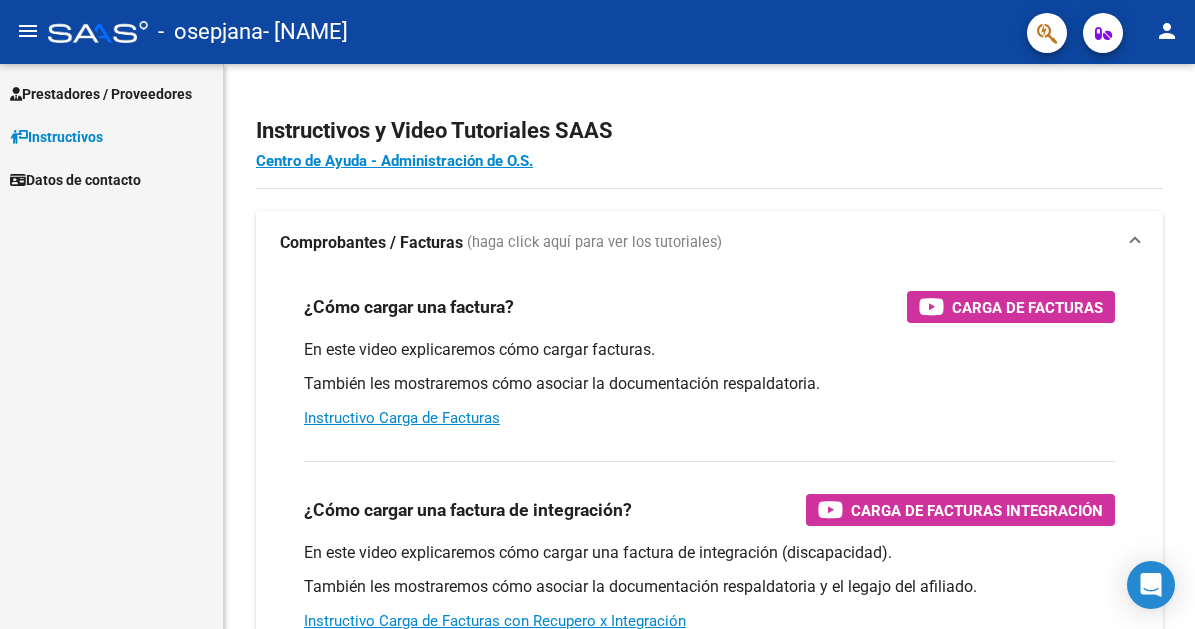 click on "Prestadores / Proveedores" at bounding box center (101, 94) 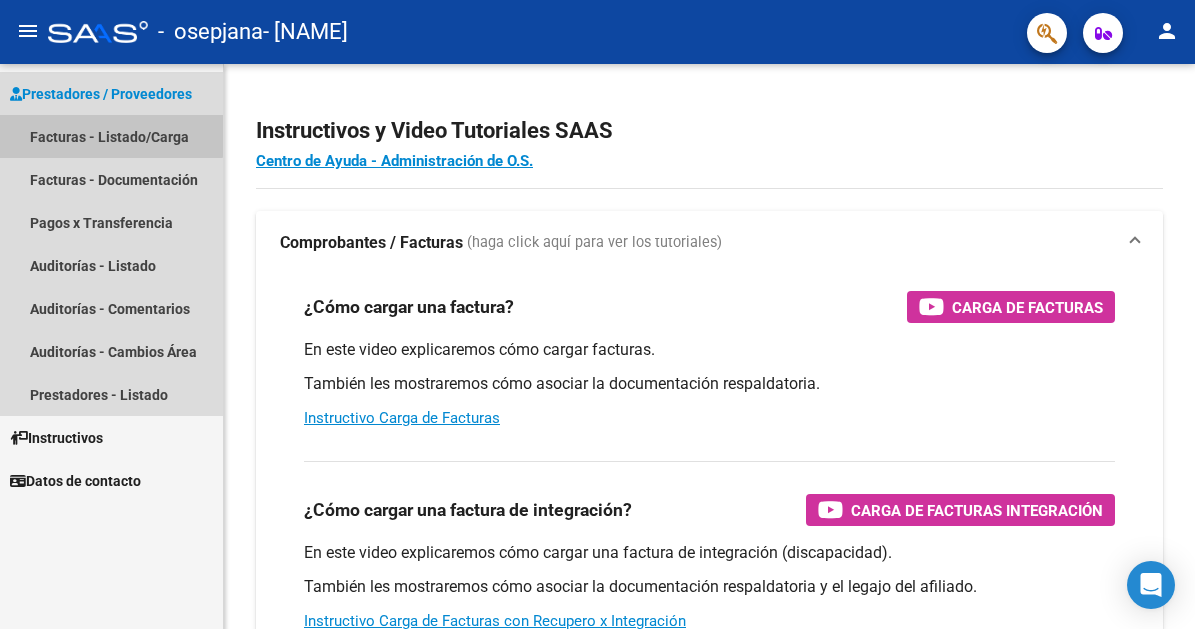 click on "Facturas - Listado/Carga" at bounding box center (111, 136) 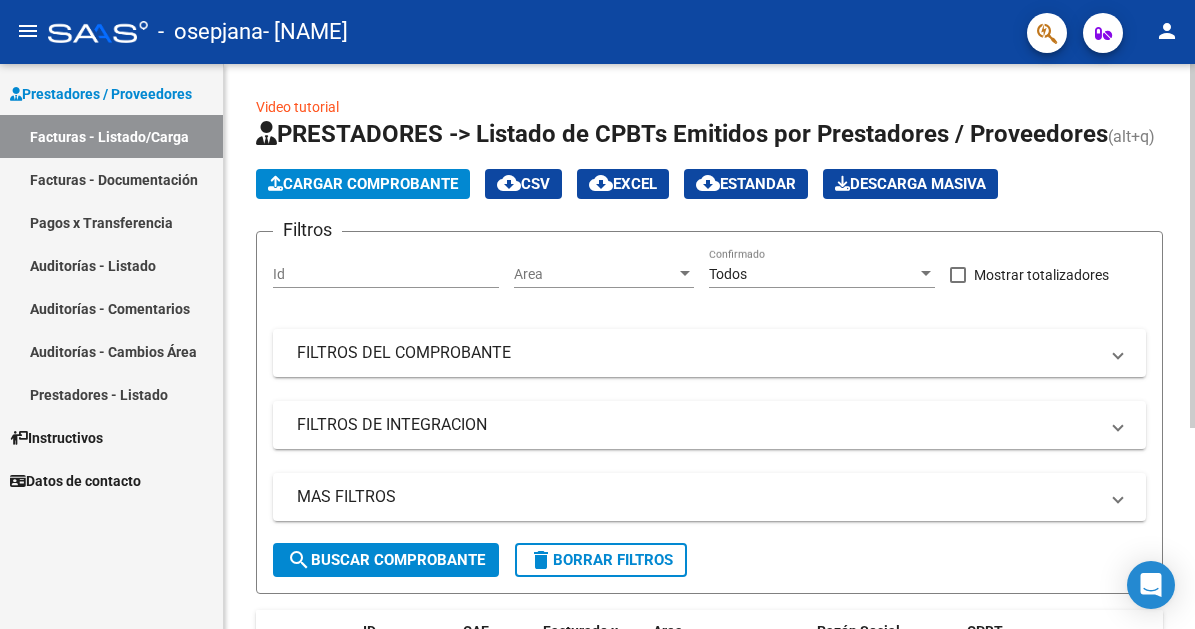 click on "Cargar Comprobante" 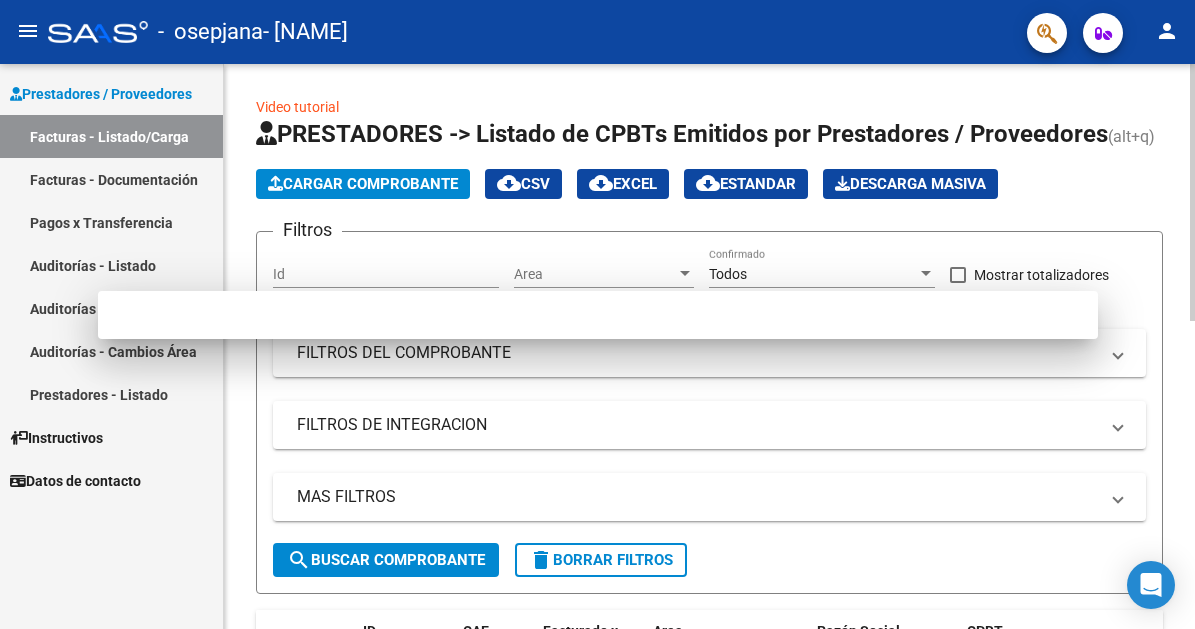 click at bounding box center [597, 314] 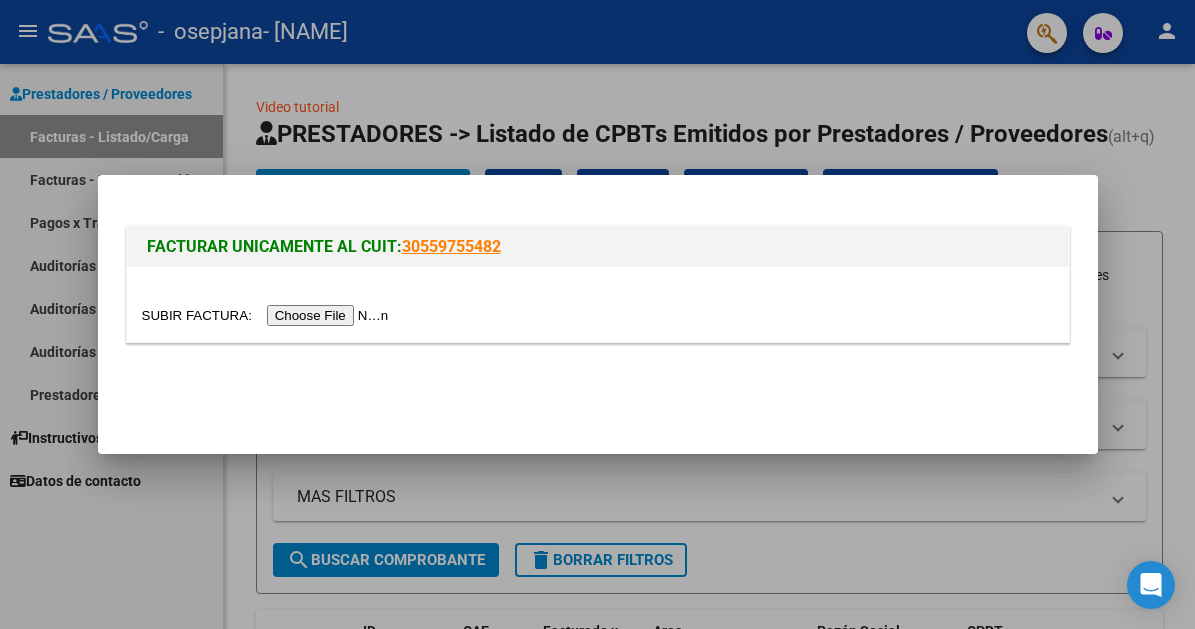 click at bounding box center (268, 315) 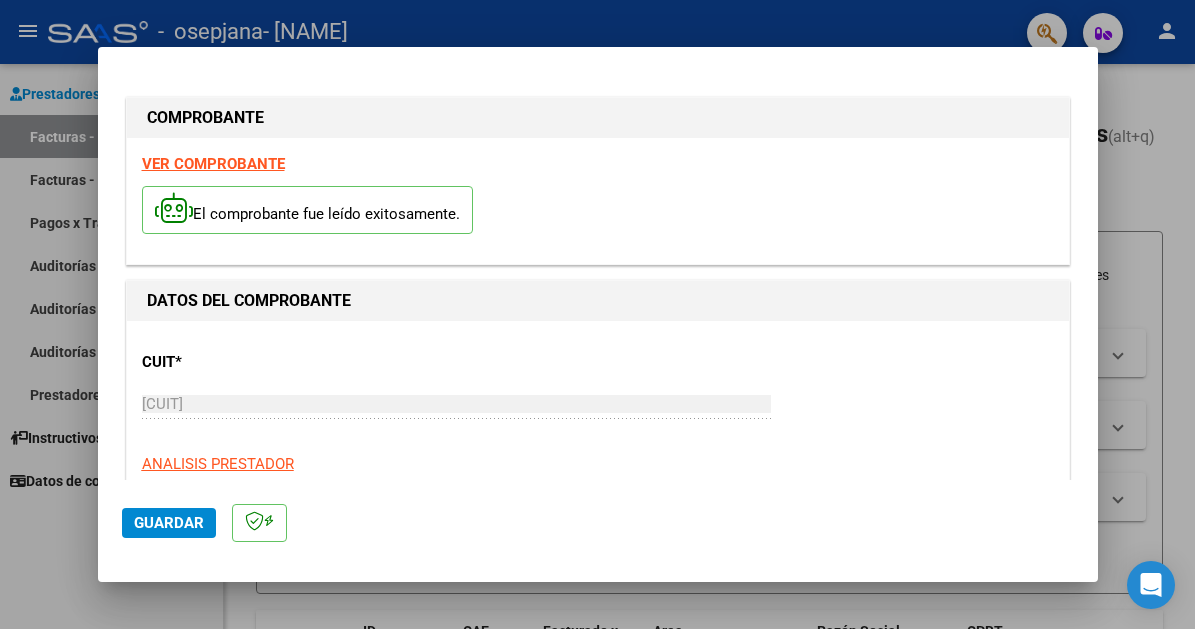 click on "CUIT  *   [CUIT] Ingresar CUIT  ANALISIS PRESTADOR" at bounding box center (598, 405) 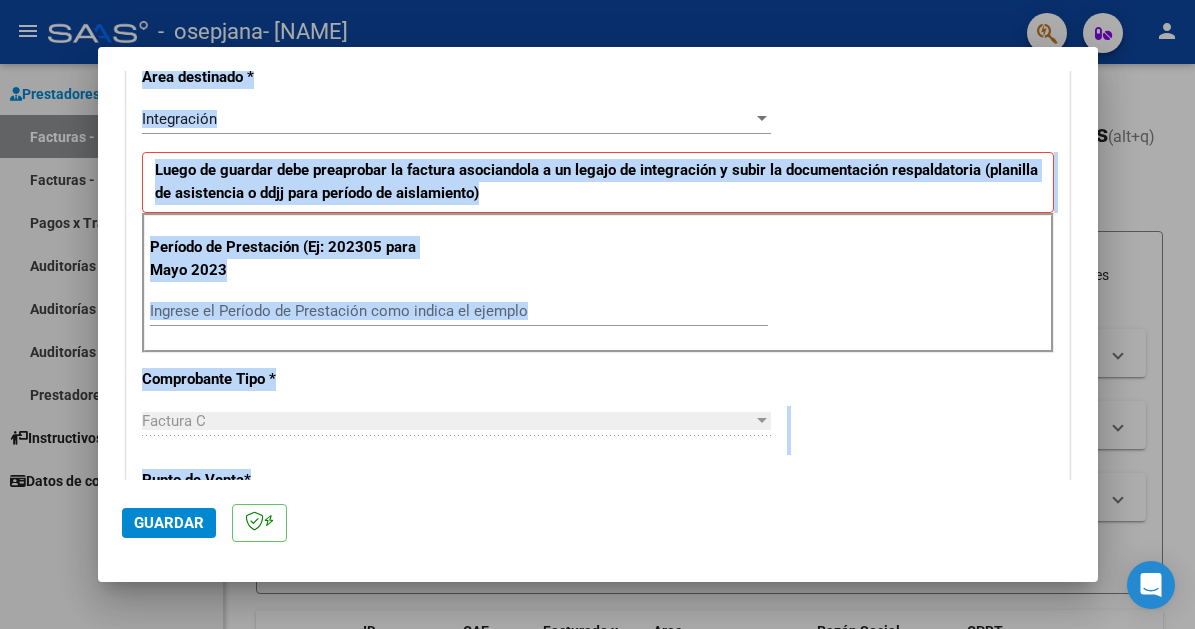 drag, startPoint x: 1017, startPoint y: 415, endPoint x: 1007, endPoint y: 487, distance: 72.691124 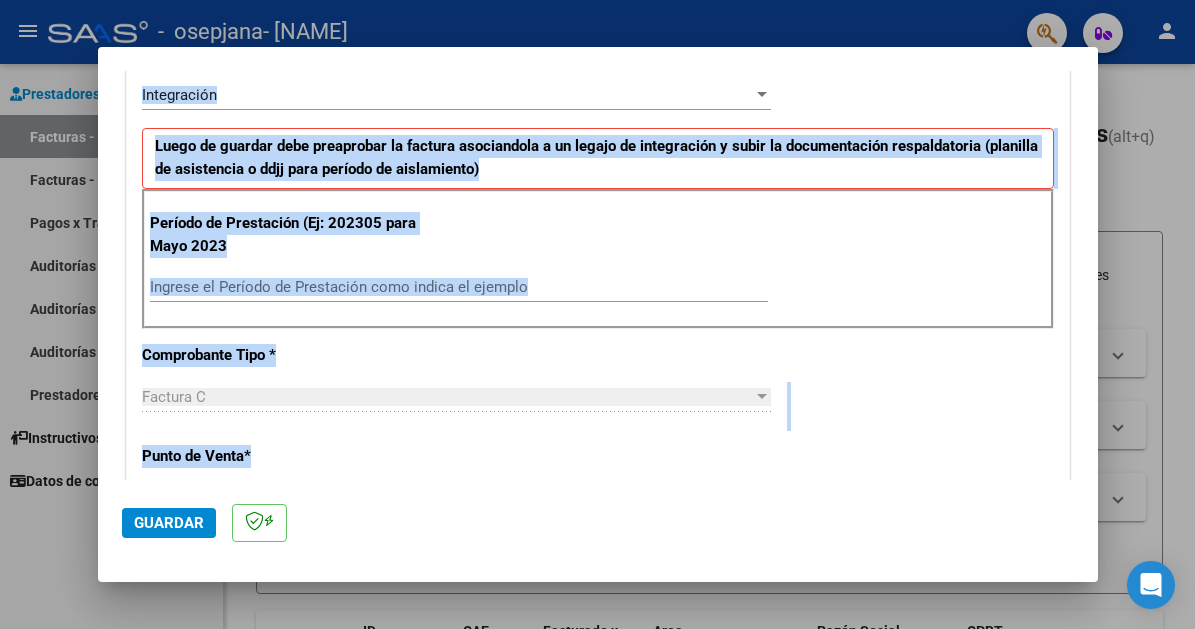 click on "Ingrese el Período de Prestación como indica el ejemplo" at bounding box center [459, 287] 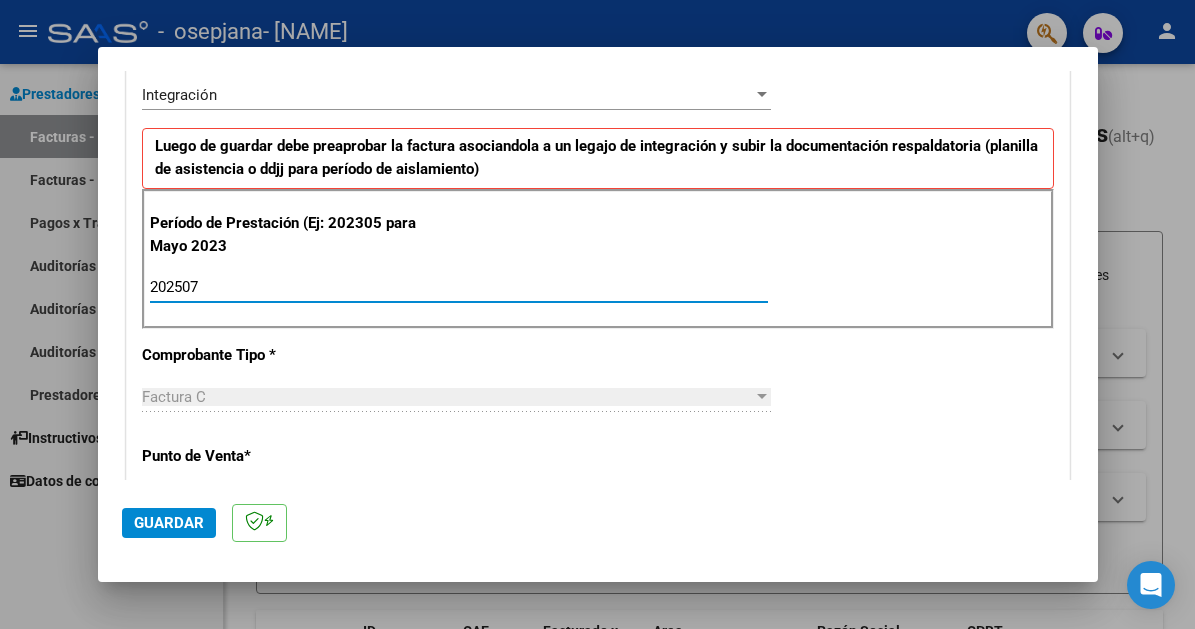 type on "202507" 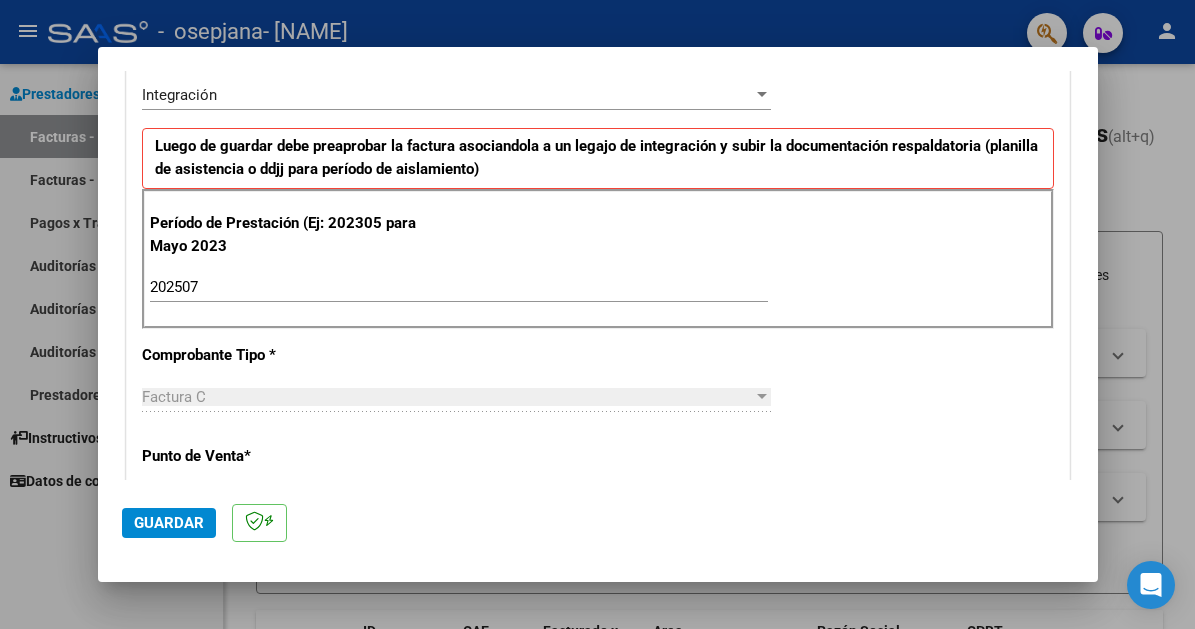 click on "CUIT  *   [CUIT] Ingresar CUIT  ANALISIS PRESTADOR  Area destinado * Integración Seleccionar Area Luego de guardar debe preaprobar la factura asociandola a un legajo de integración y subir la documentación respaldatoria (planilla de asistencia o ddjj para período de aislamiento)  Período de Prestación (Ej: 202305 para Mayo 2023    202507 Ingrese el Período de Prestación como indica el ejemplo   Comprobante Tipo * Factura C Seleccionar Tipo Punto de Venta  *   2 Ingresar el Nro.  Número  *   1169 Ingresar el Nro.  Monto  *   $ 148.447,32 Ingresar el monto  Fecha del Cpbt.  *   2025-08-02 Ingresar la fecha  CAE / CAEA (no ingrese CAI)    75315380234998 Ingresar el CAE o CAEA (no ingrese CAI)  Fecha de Vencimiento    Ingresar la fecha  Ref. Externa    Ingresar la ref.  N° Liquidación    Ingresar el N° Liquidación" at bounding box center [598, 591] 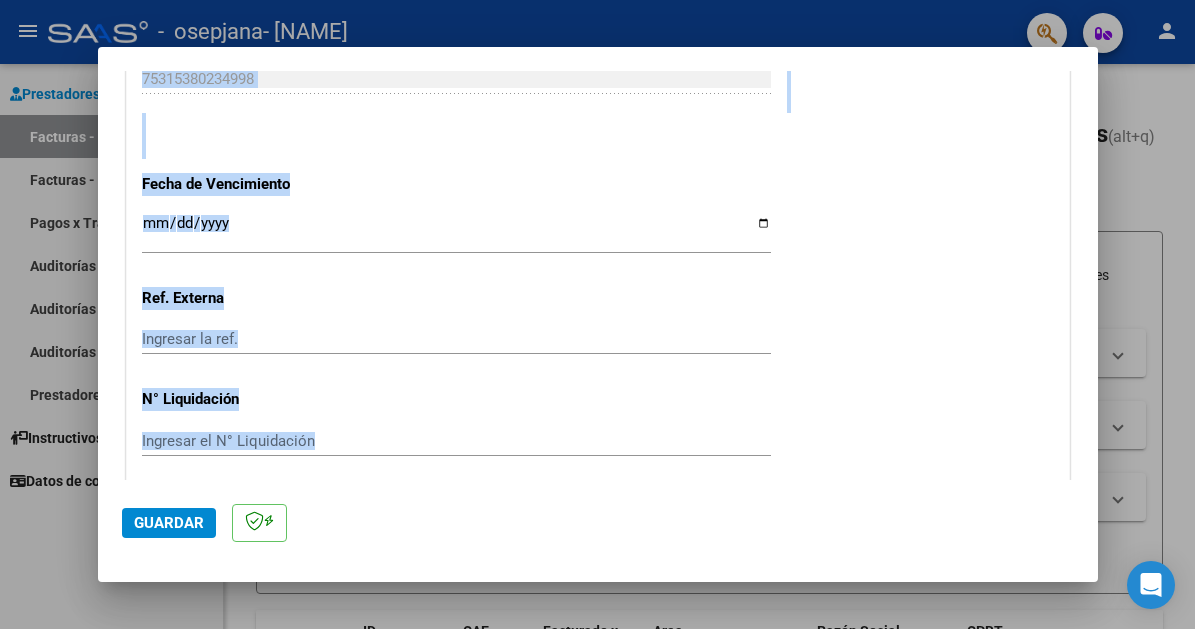 scroll, scrollTop: 1342, scrollLeft: 0, axis: vertical 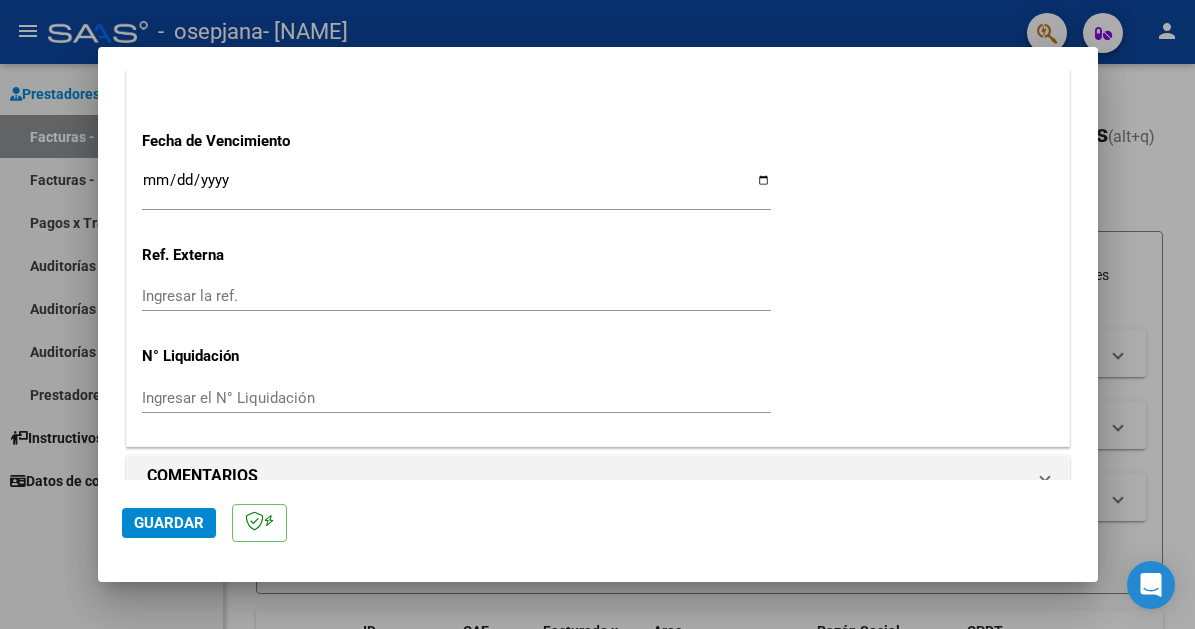 drag, startPoint x: 876, startPoint y: 363, endPoint x: 848, endPoint y: 587, distance: 225.74321 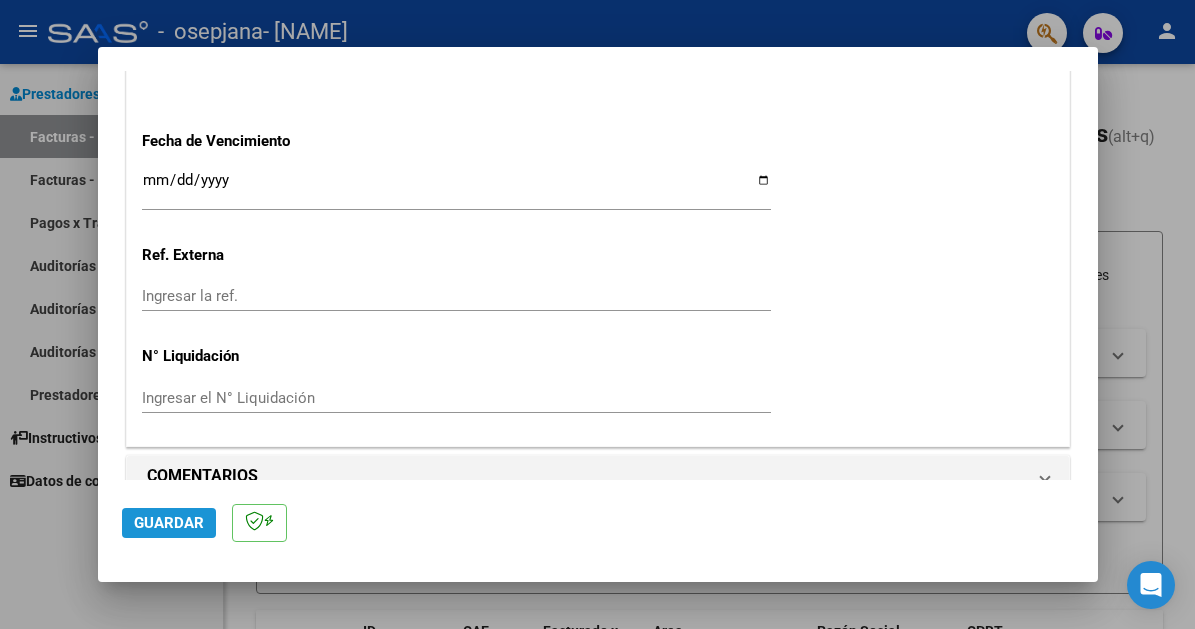 click on "Guardar" 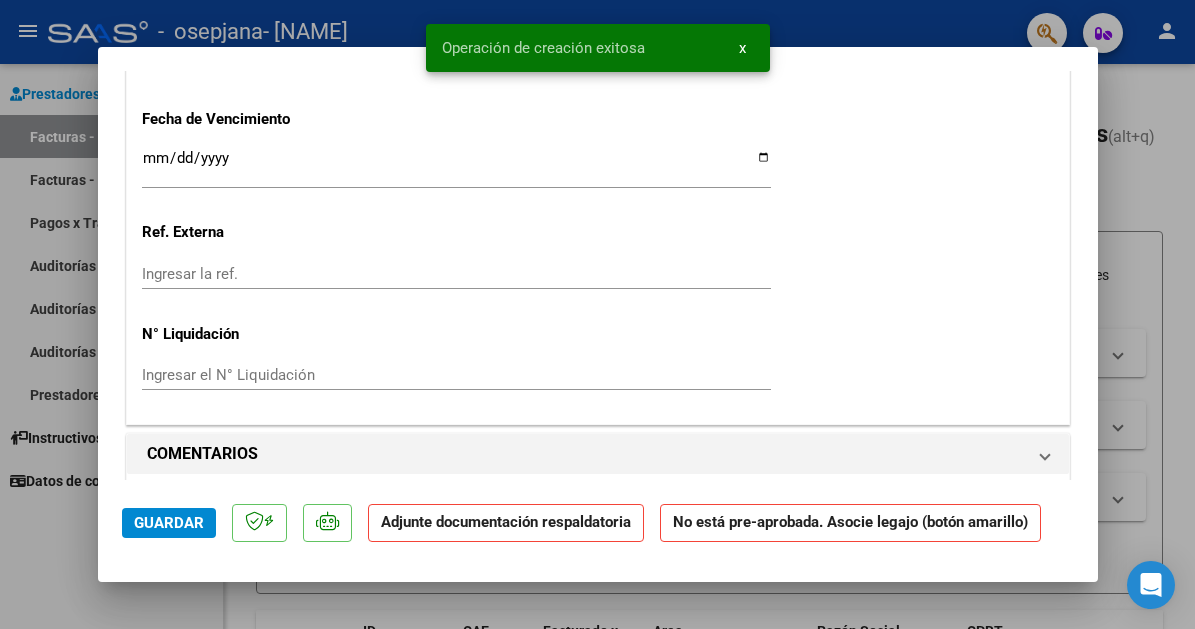 scroll, scrollTop: 0, scrollLeft: 0, axis: both 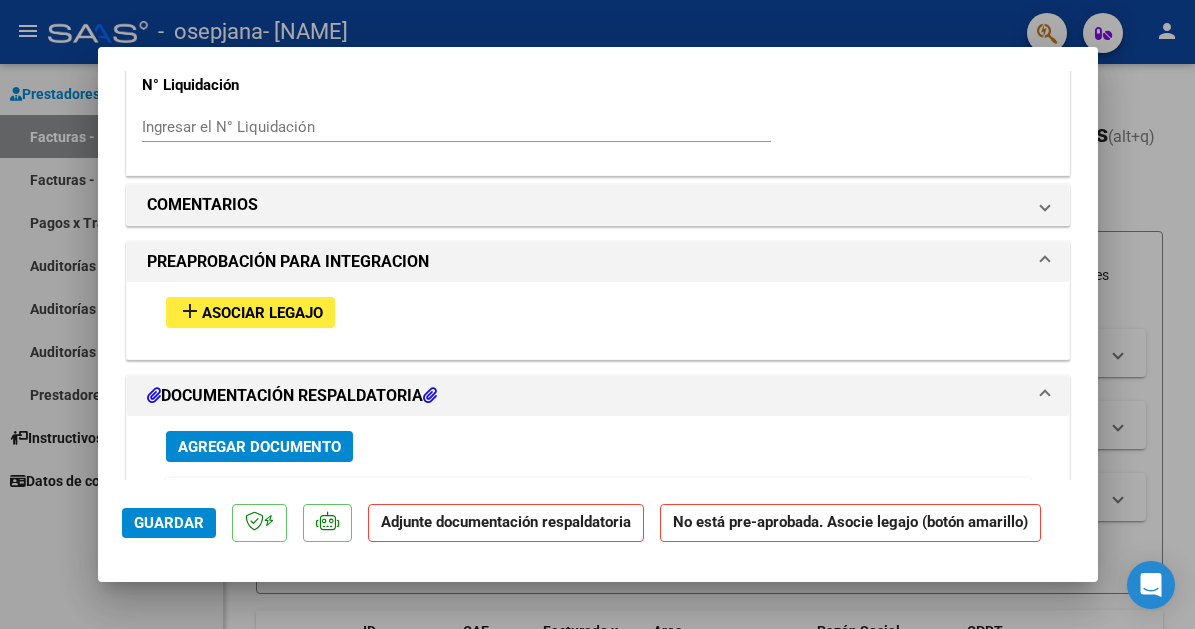drag, startPoint x: 706, startPoint y: 304, endPoint x: 718, endPoint y: 511, distance: 207.34753 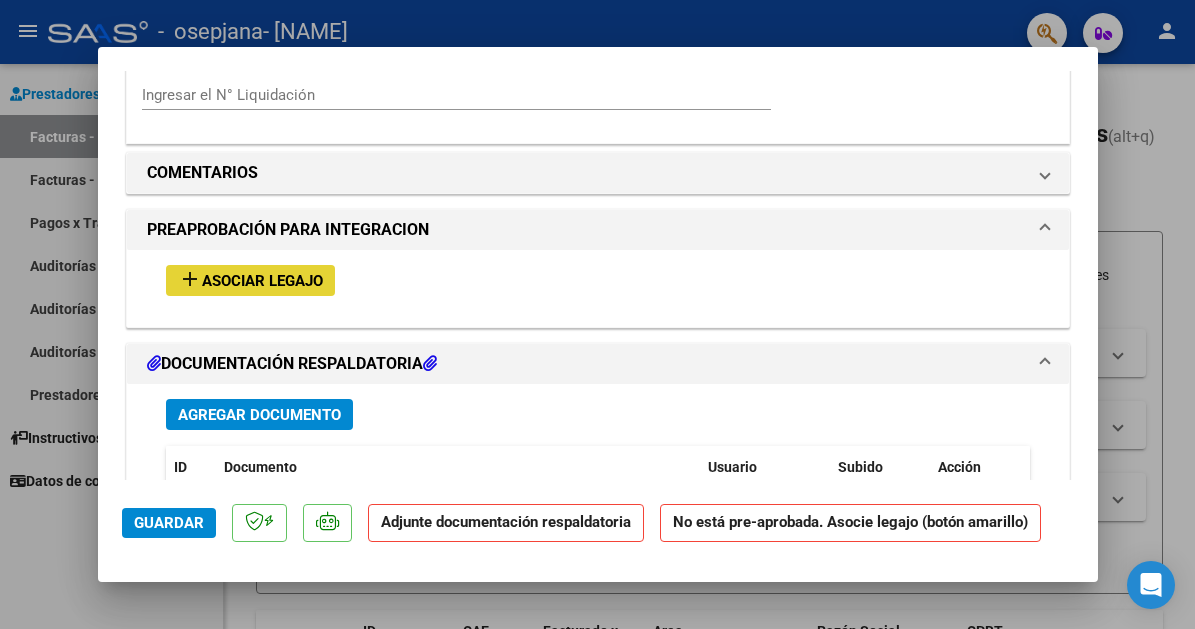 click on "Asociar Legajo" at bounding box center (262, 281) 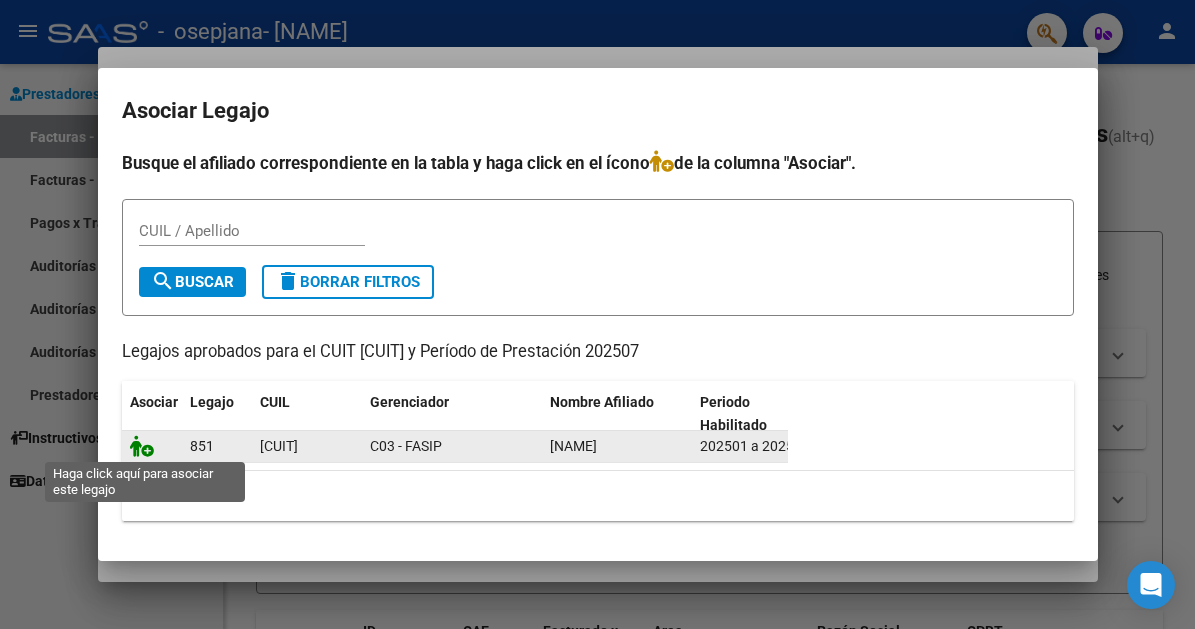 click 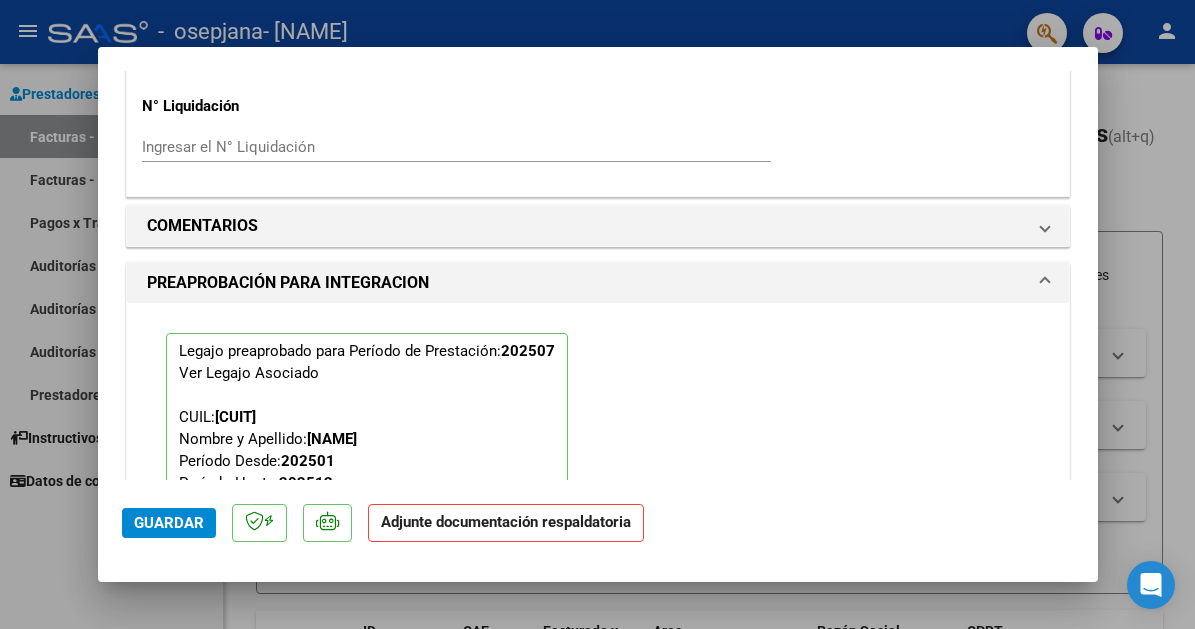 click on "Guardar" 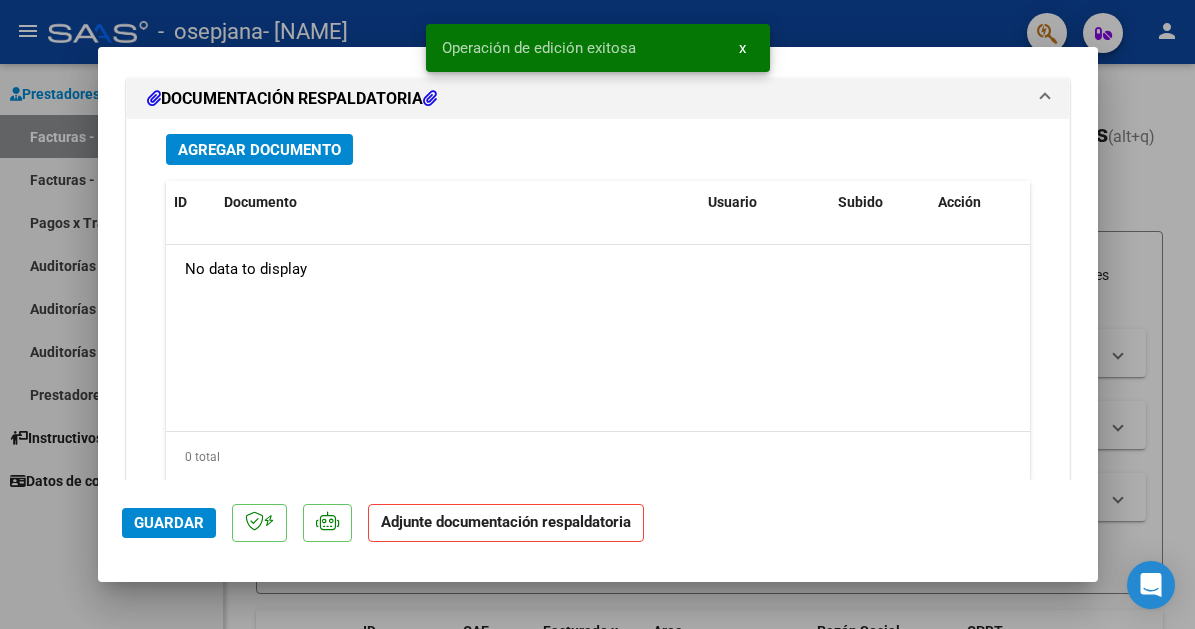 scroll, scrollTop: 2246, scrollLeft: 0, axis: vertical 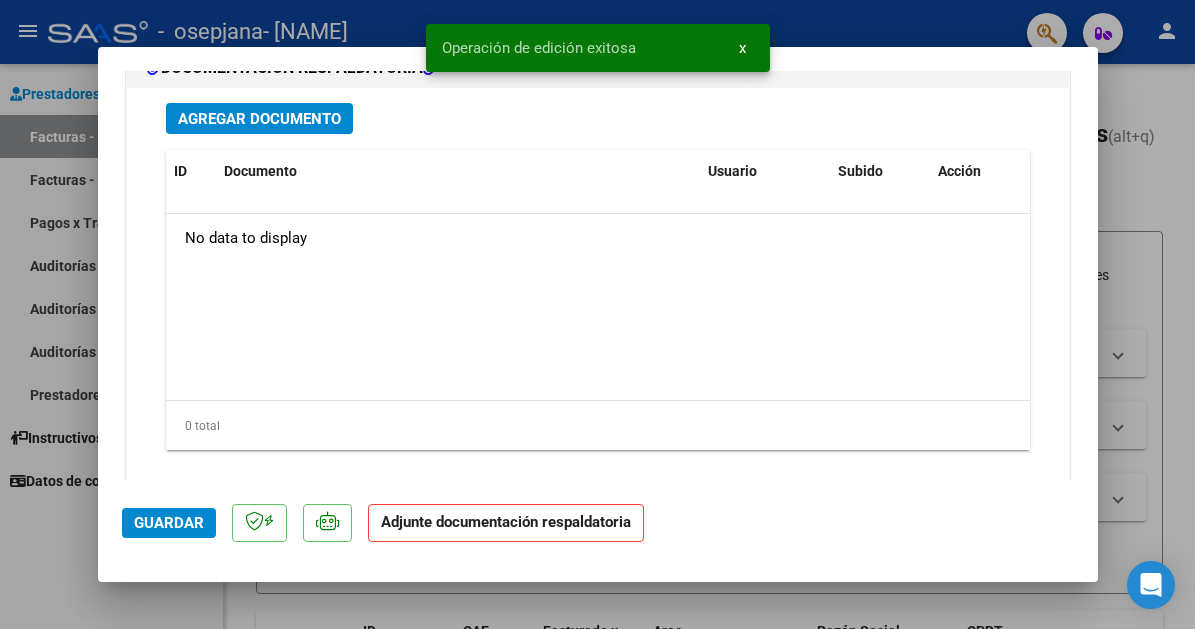 drag, startPoint x: 738, startPoint y: 431, endPoint x: 736, endPoint y: 490, distance: 59.03389 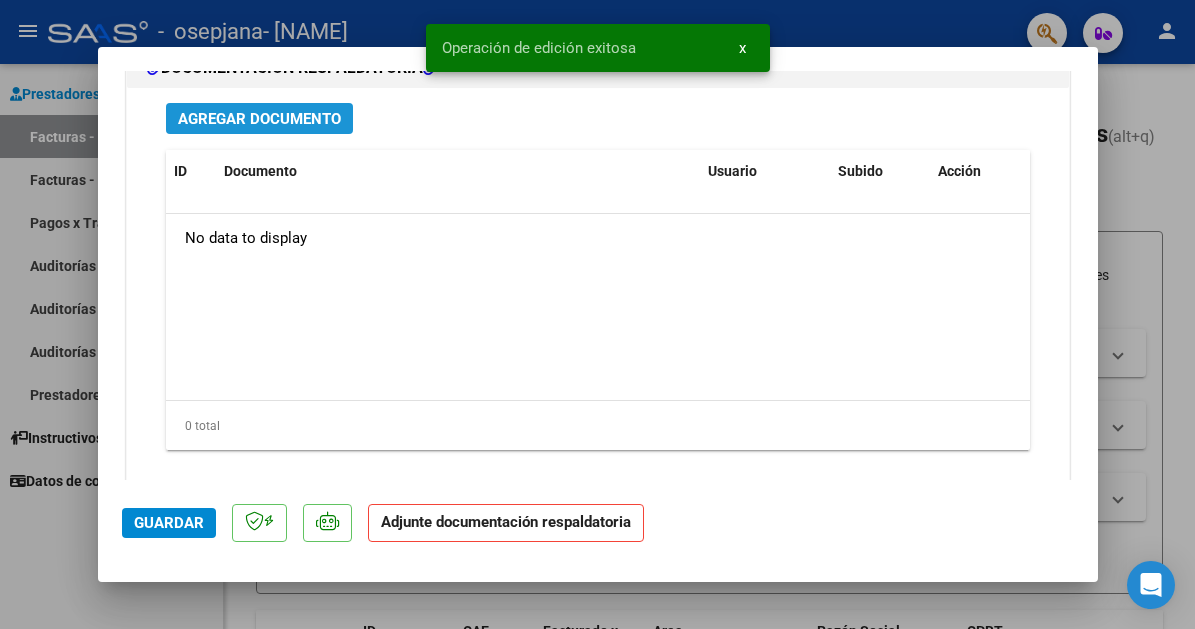 click on "Agregar Documento" at bounding box center [259, 119] 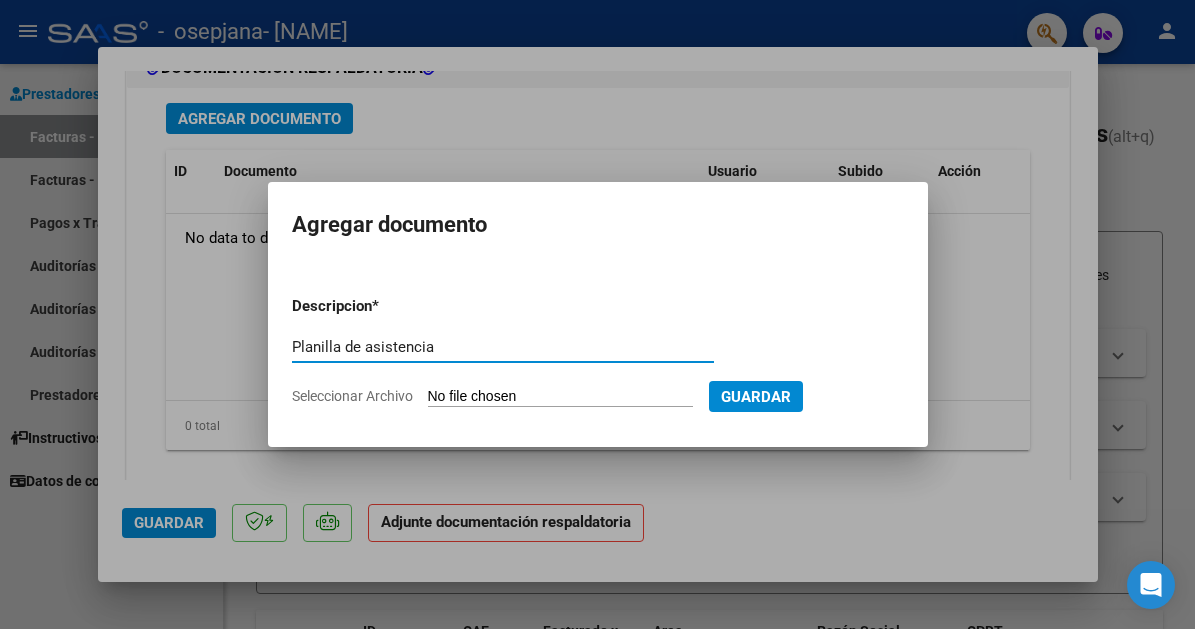type on "Planilla de asistencia" 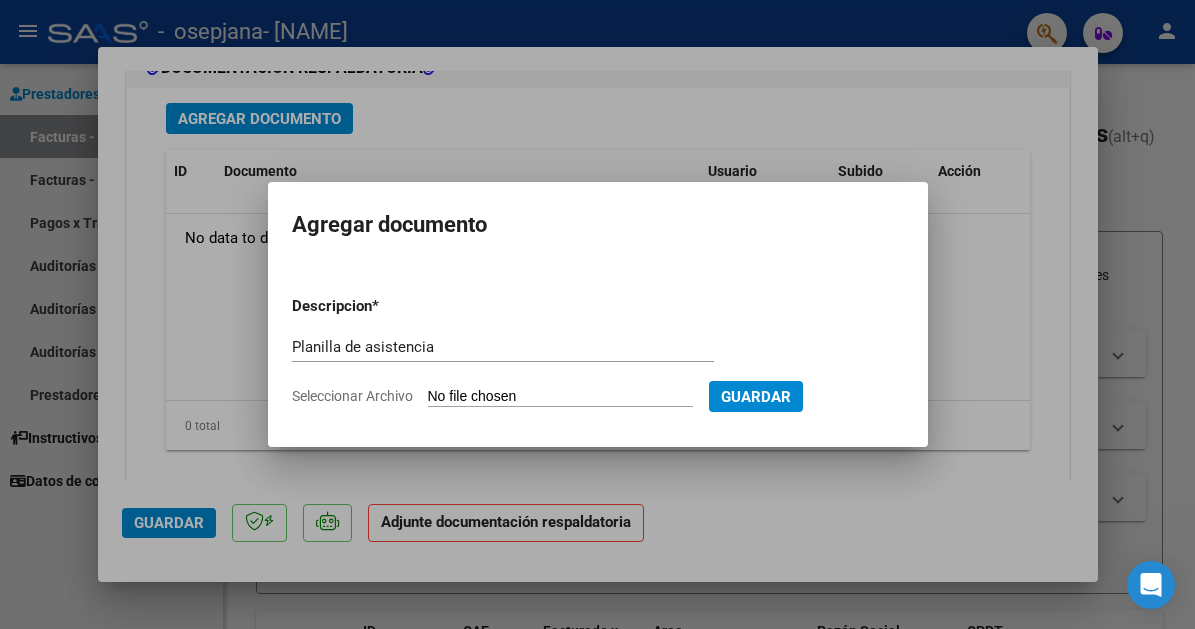 type on "C:\fakepath\[NAME]_planilla_julio_to.pdf" 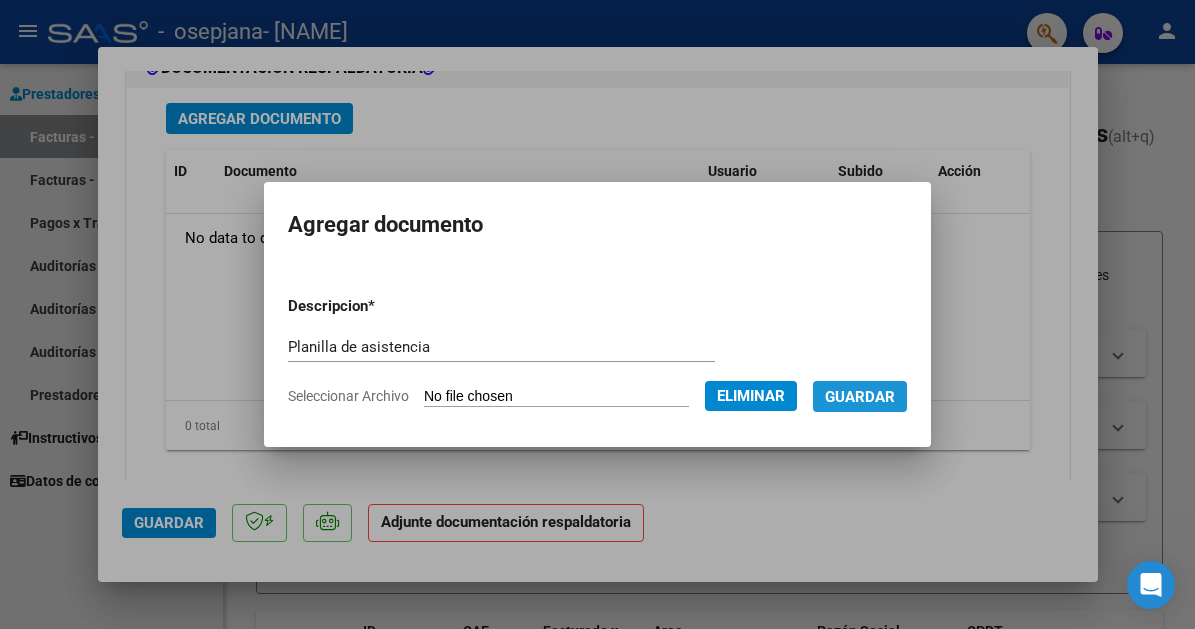 click on "Guardar" at bounding box center [860, 397] 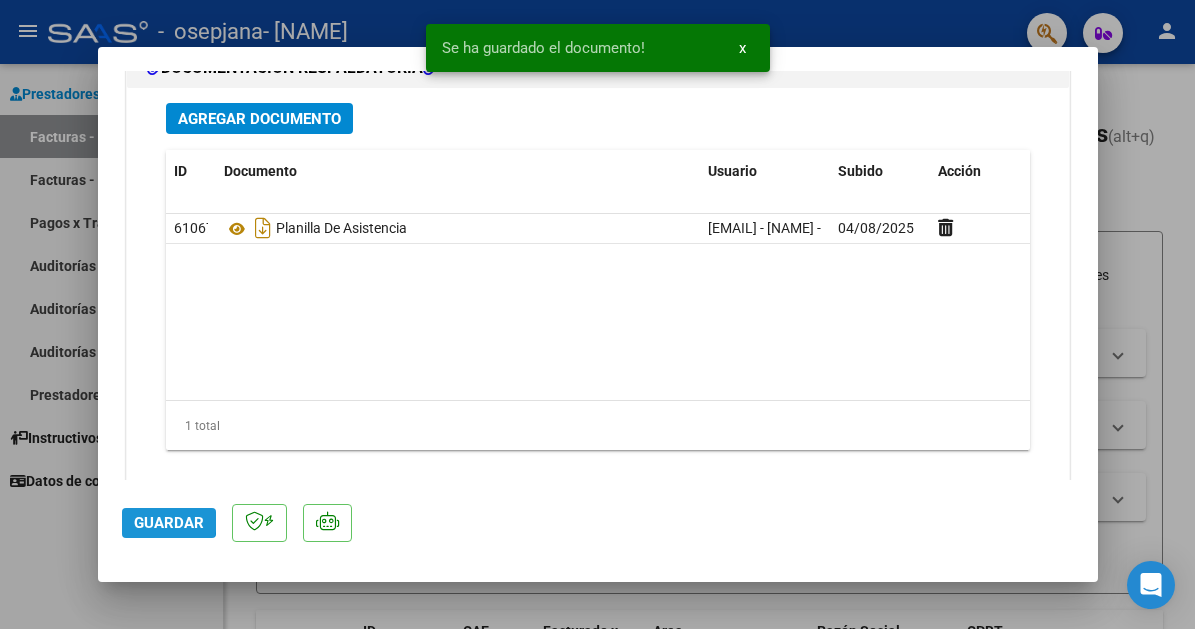 click on "Guardar" 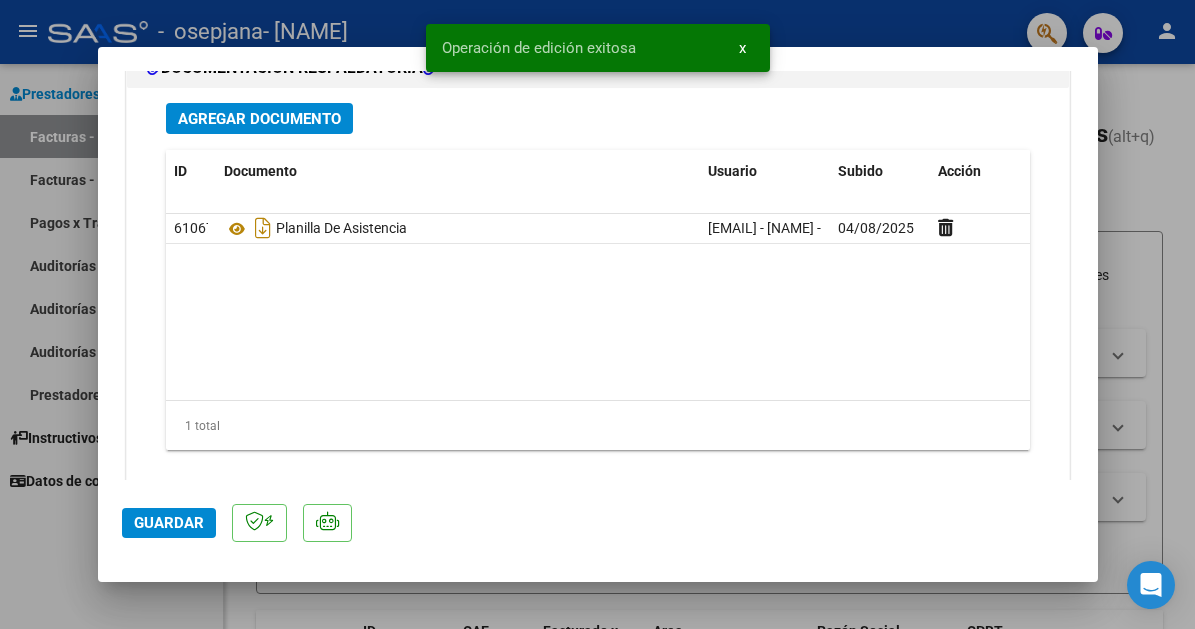 click at bounding box center (597, 314) 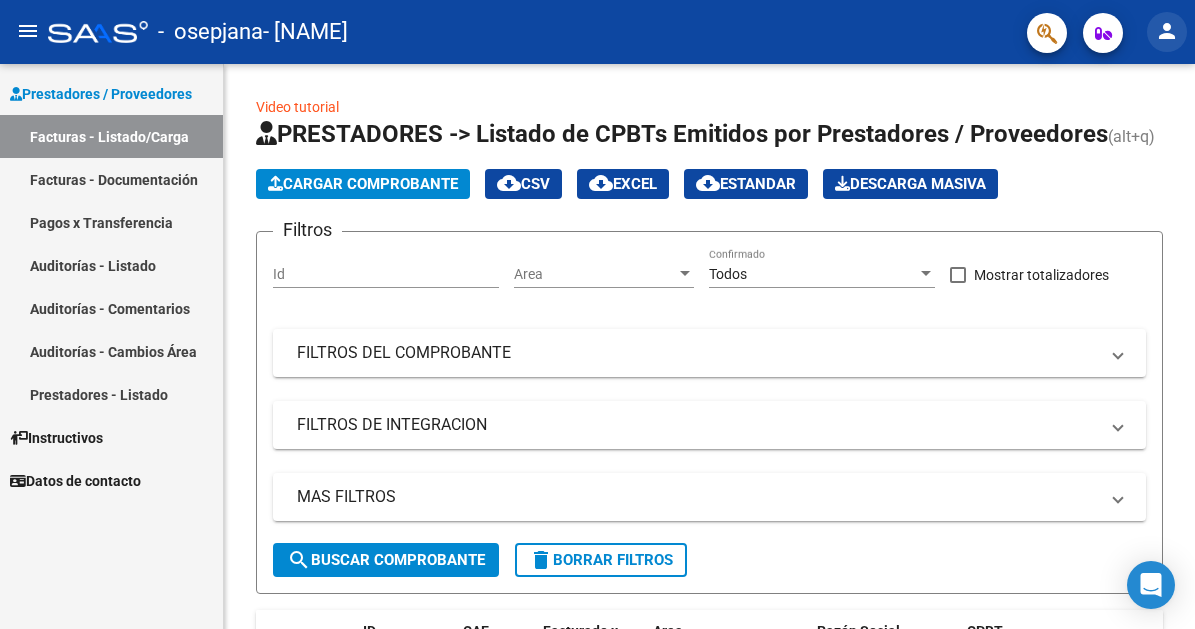 click on "person" 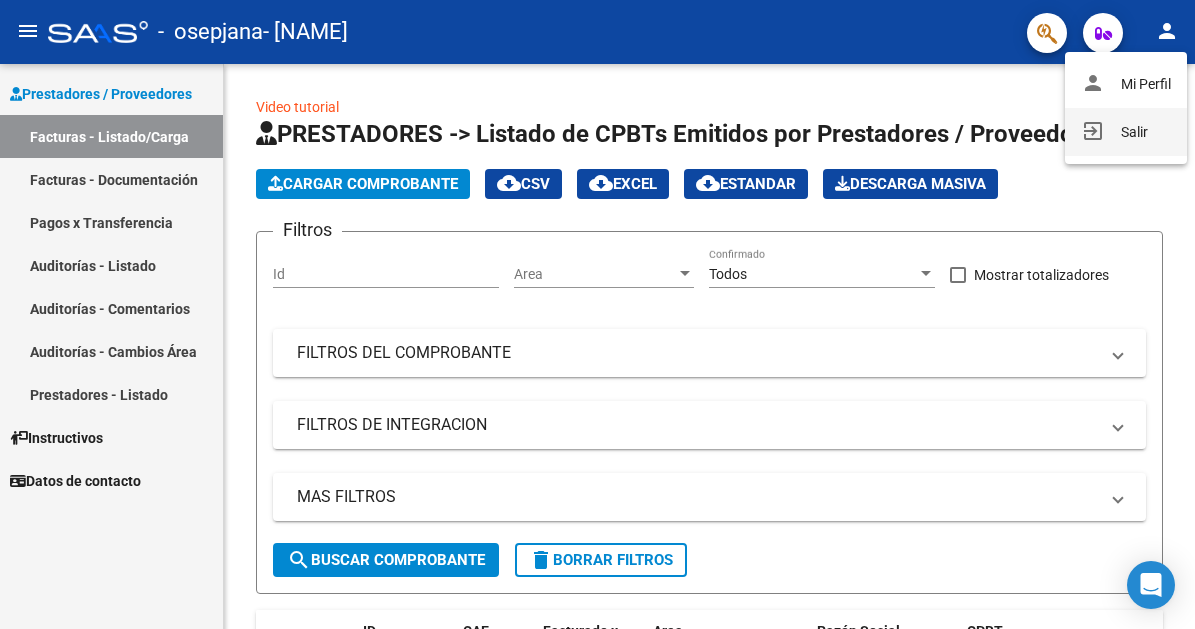 click on "exit_to_app  Salir" at bounding box center (1126, 132) 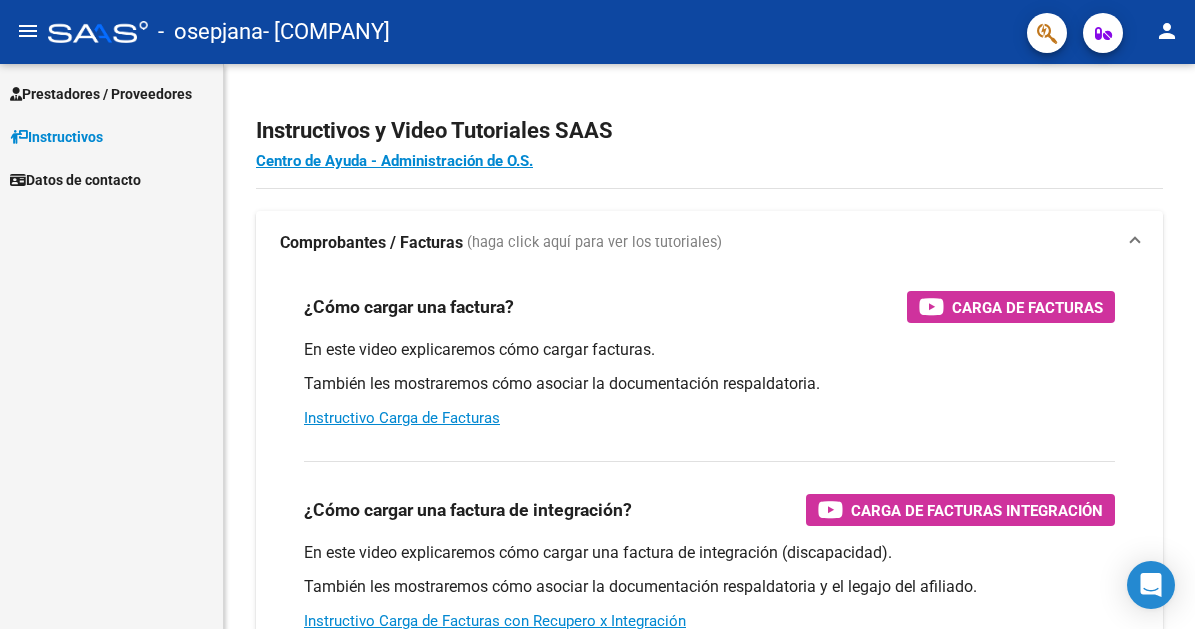 scroll, scrollTop: 0, scrollLeft: 0, axis: both 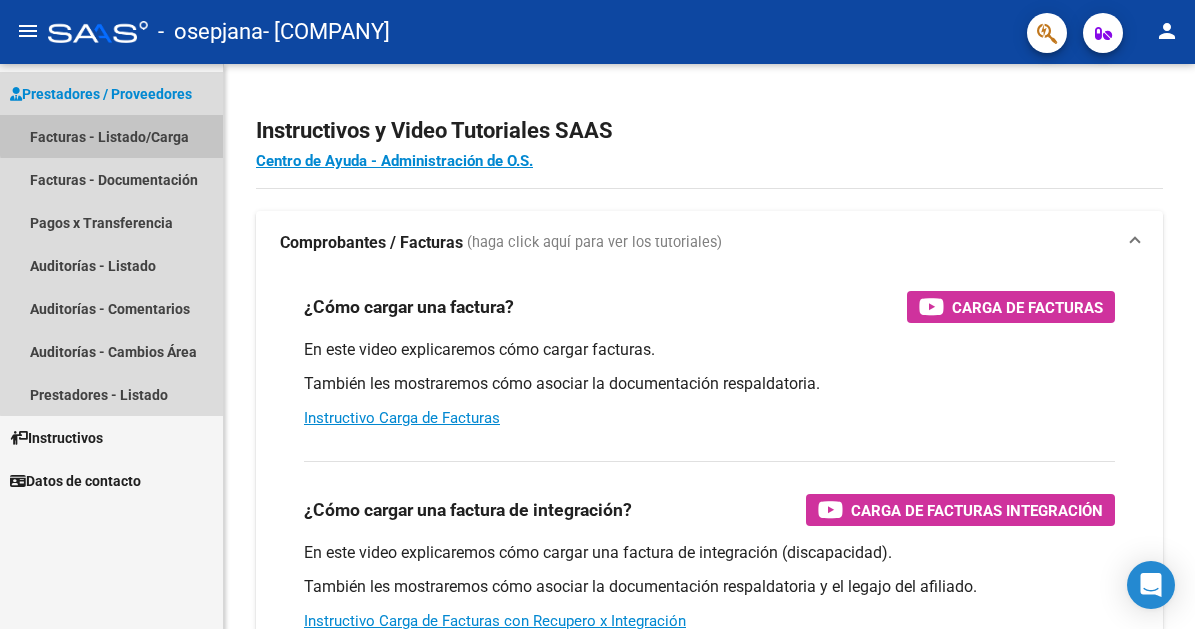 click on "Facturas - Listado/Carga" at bounding box center (111, 136) 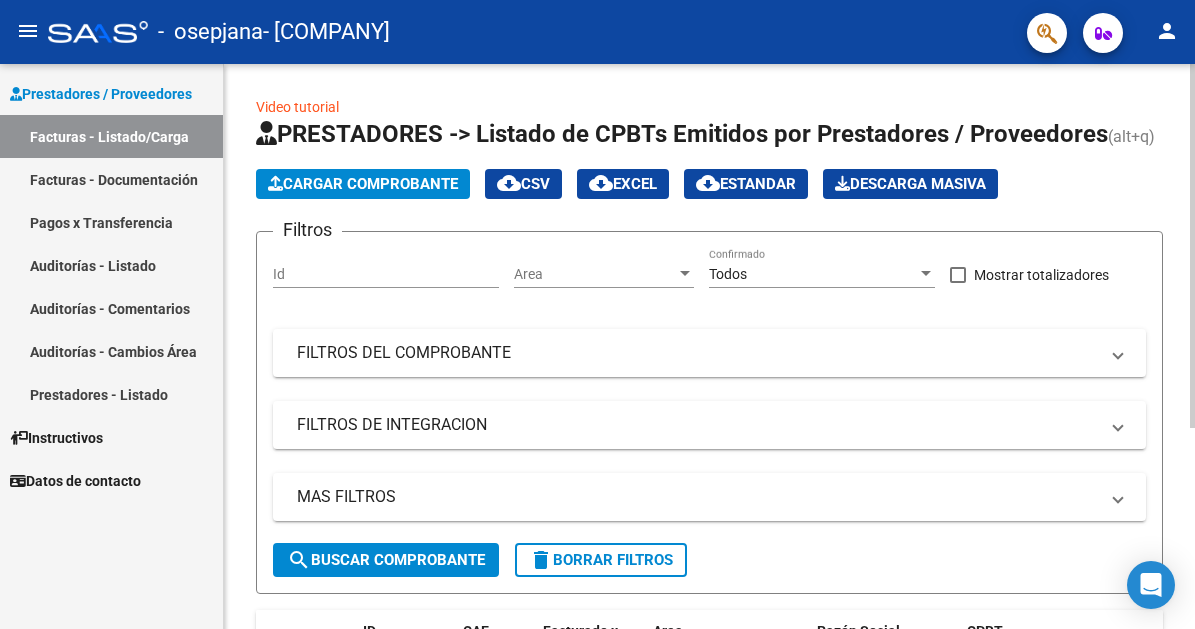 click on "Cargar Comprobante" 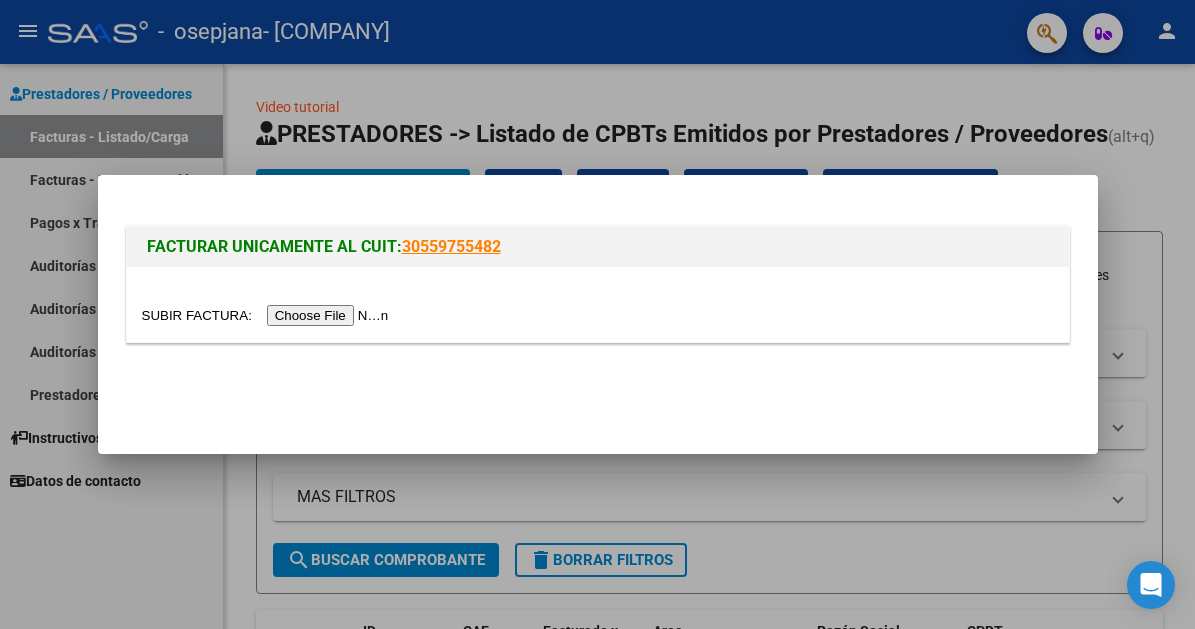 click at bounding box center (268, 315) 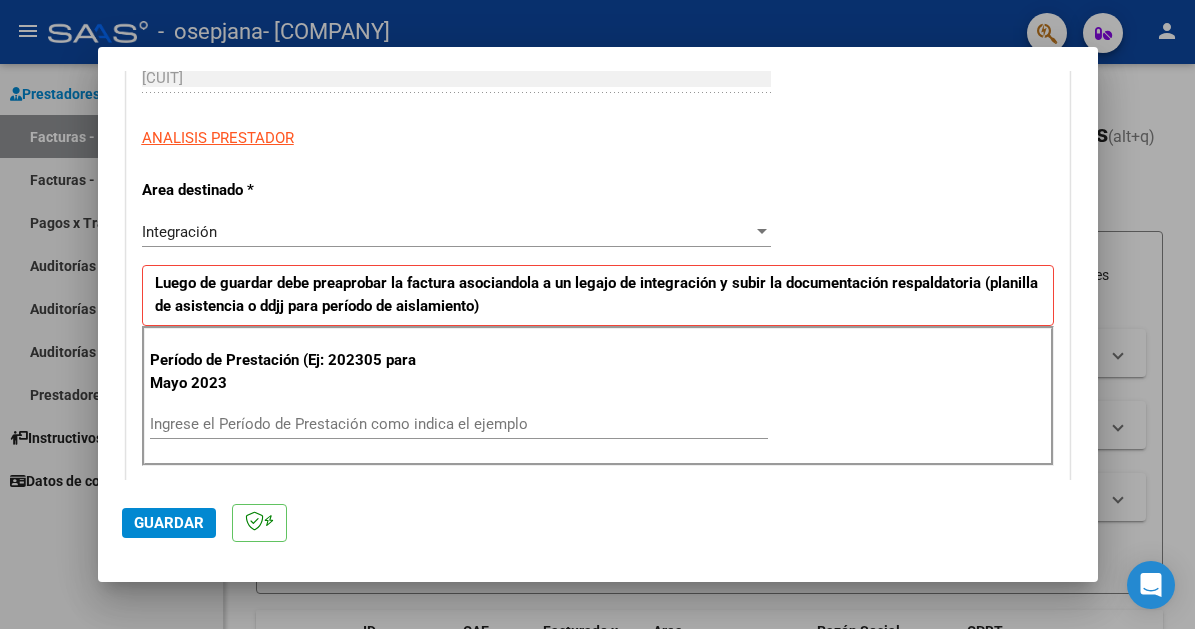 scroll, scrollTop: 274, scrollLeft: 0, axis: vertical 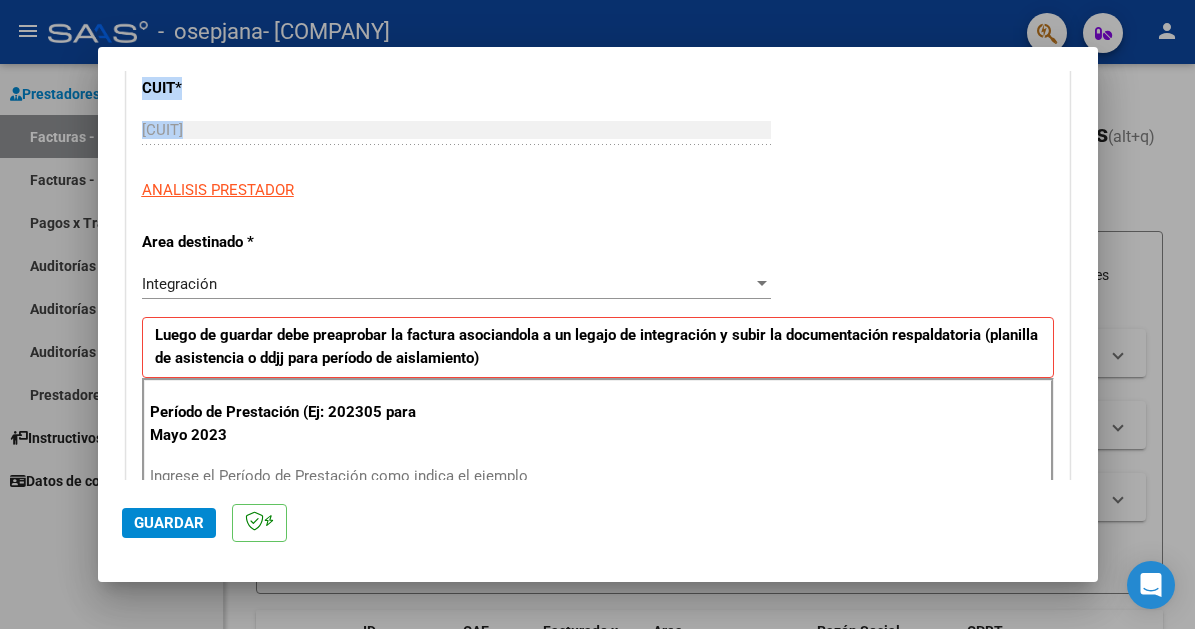 drag, startPoint x: 1063, startPoint y: 282, endPoint x: 1021, endPoint y: 154, distance: 134.71451 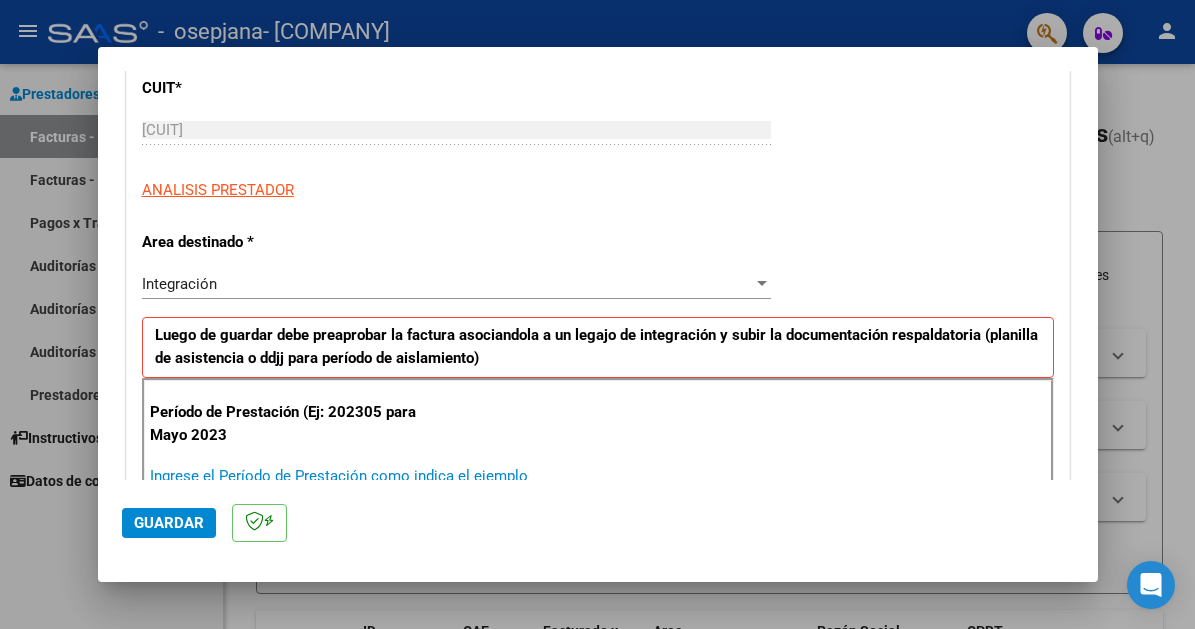 click on "Ingrese el Período de Prestación como indica el ejemplo" at bounding box center (459, 476) 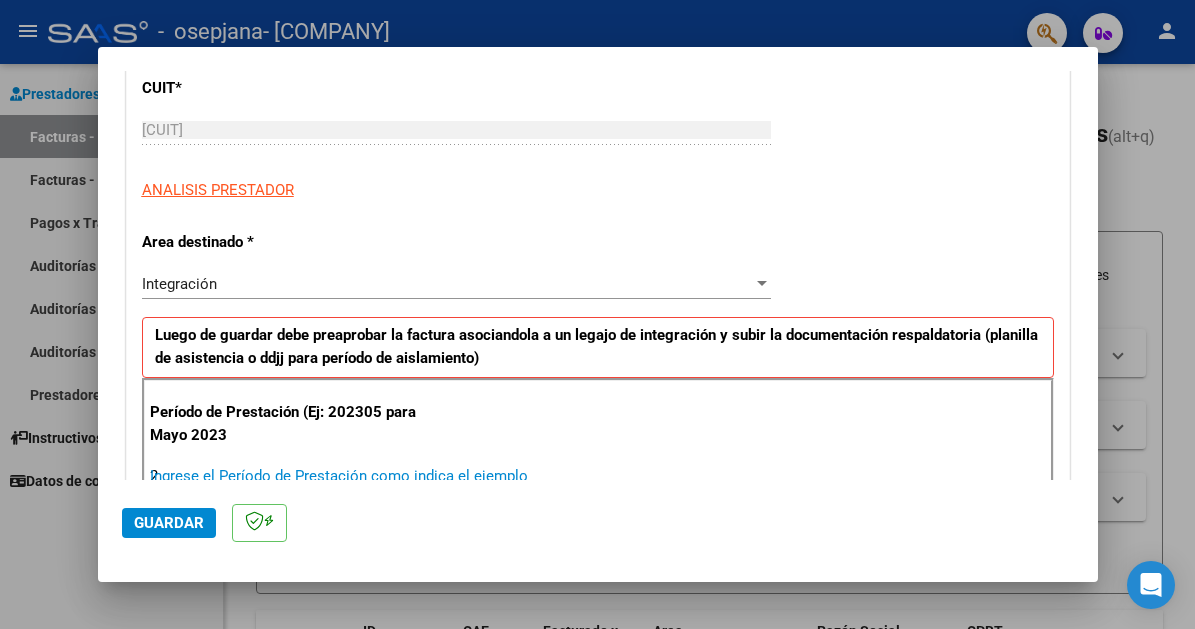 scroll, scrollTop: 275, scrollLeft: 0, axis: vertical 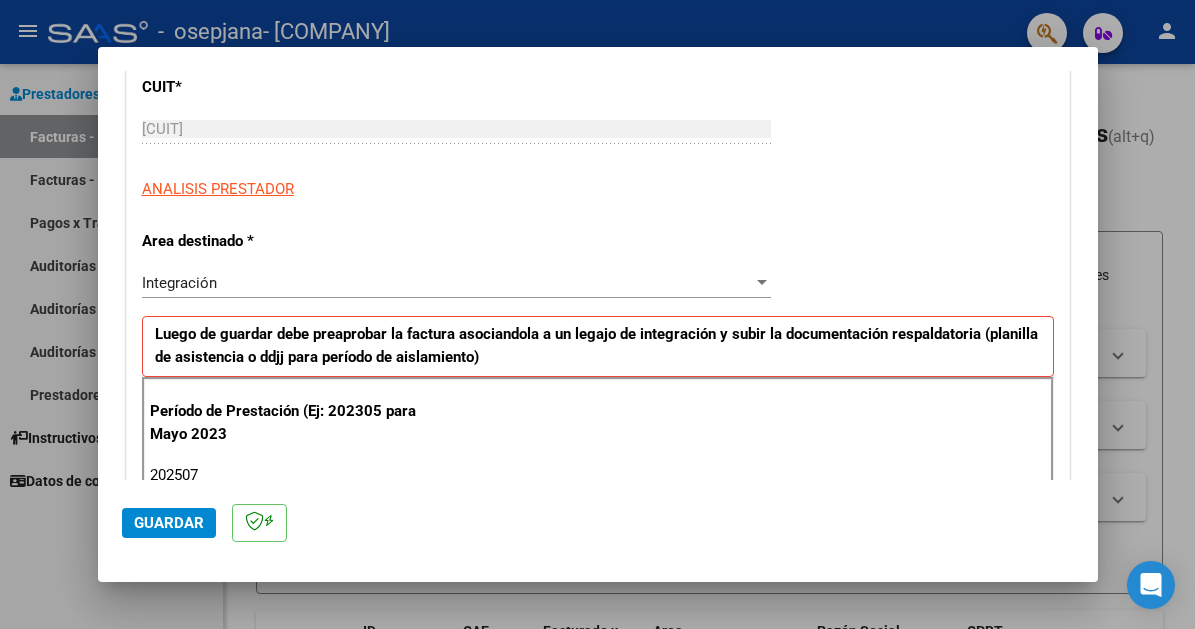 type on "202507" 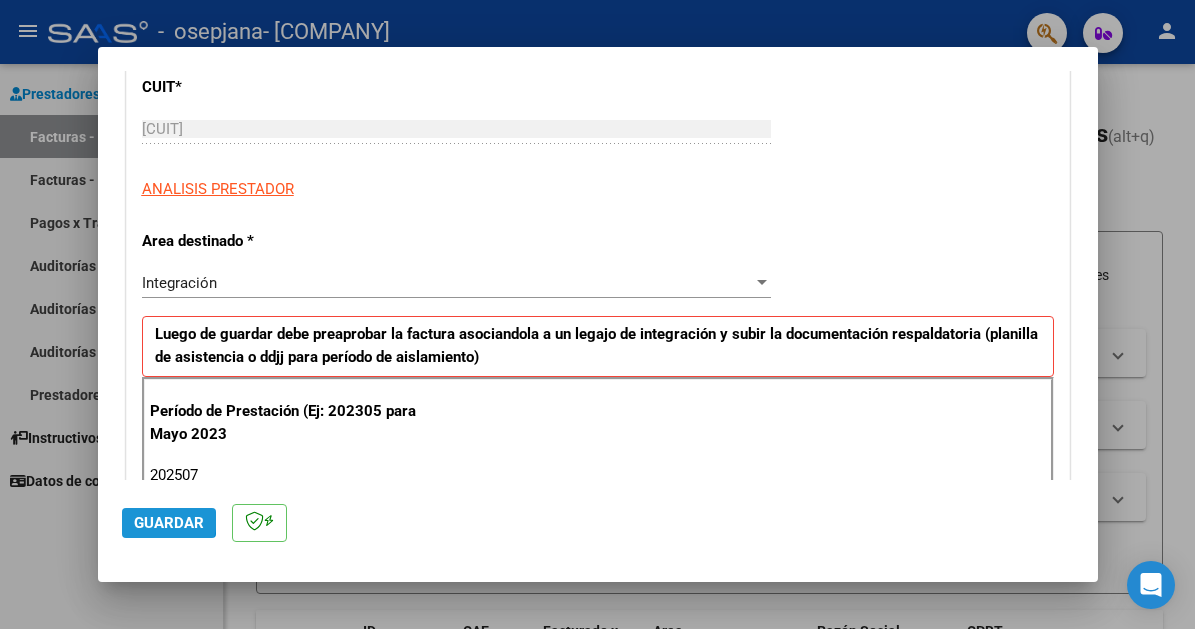 click on "Guardar" 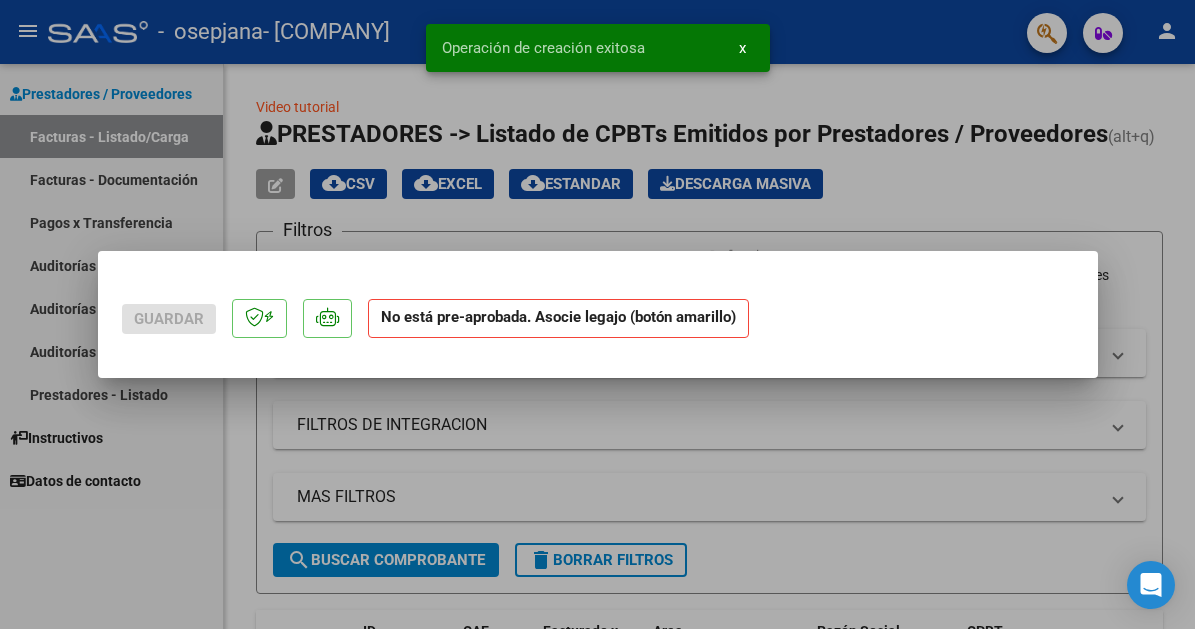 scroll, scrollTop: 0, scrollLeft: 0, axis: both 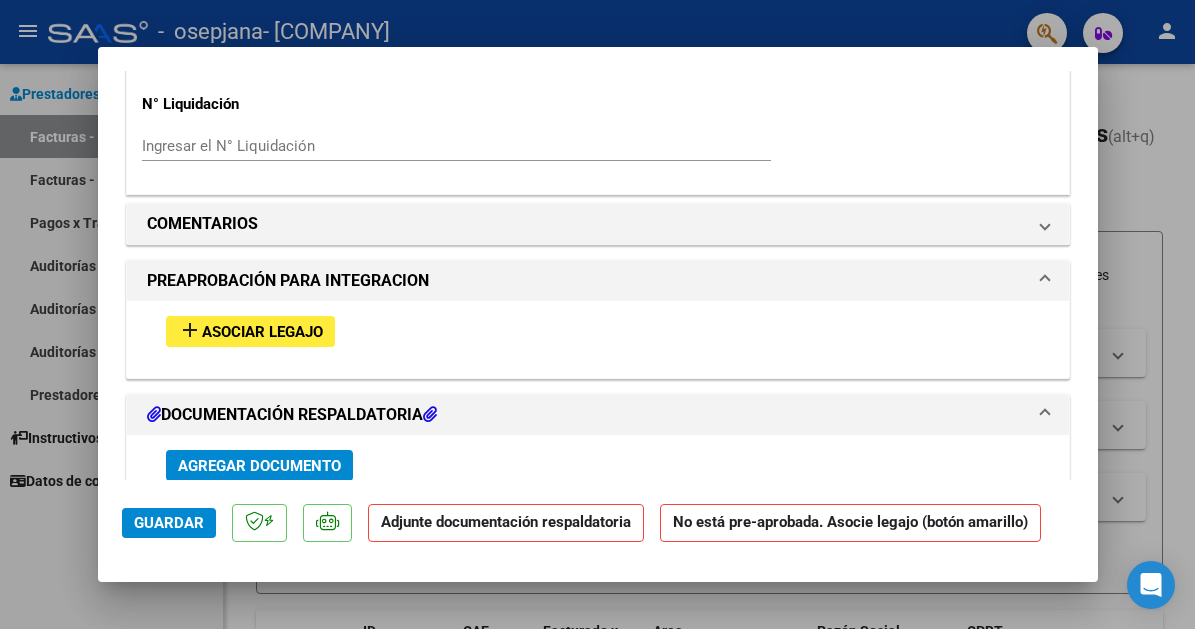 drag, startPoint x: 912, startPoint y: 218, endPoint x: 890, endPoint y: 435, distance: 218.11235 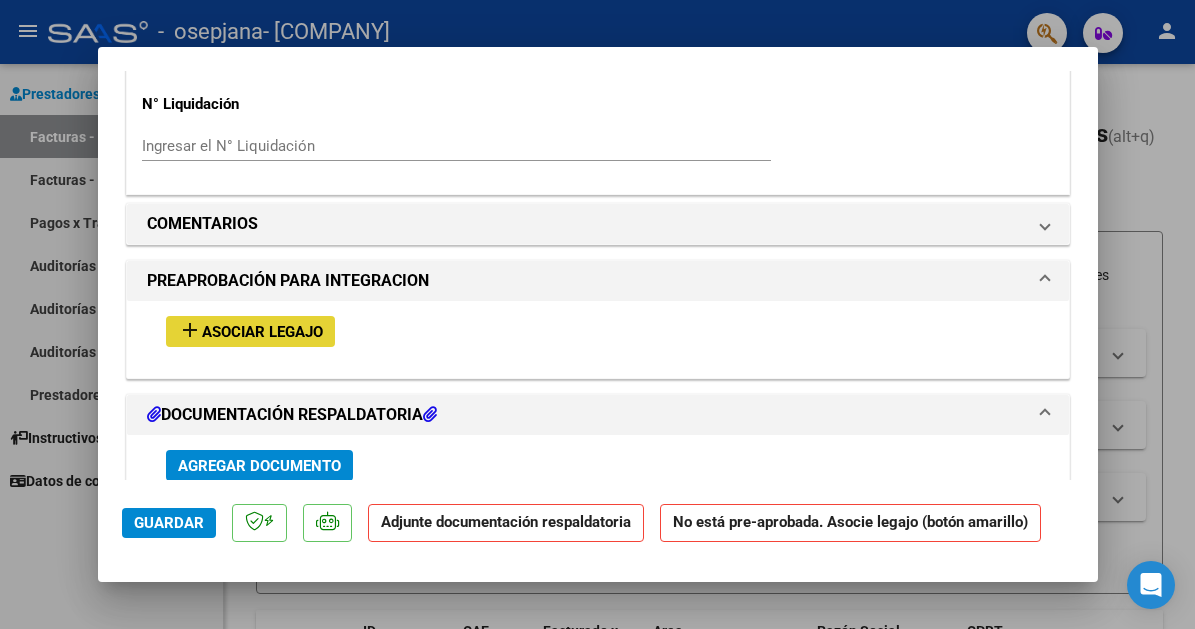 click on "Asociar Legajo" at bounding box center [262, 332] 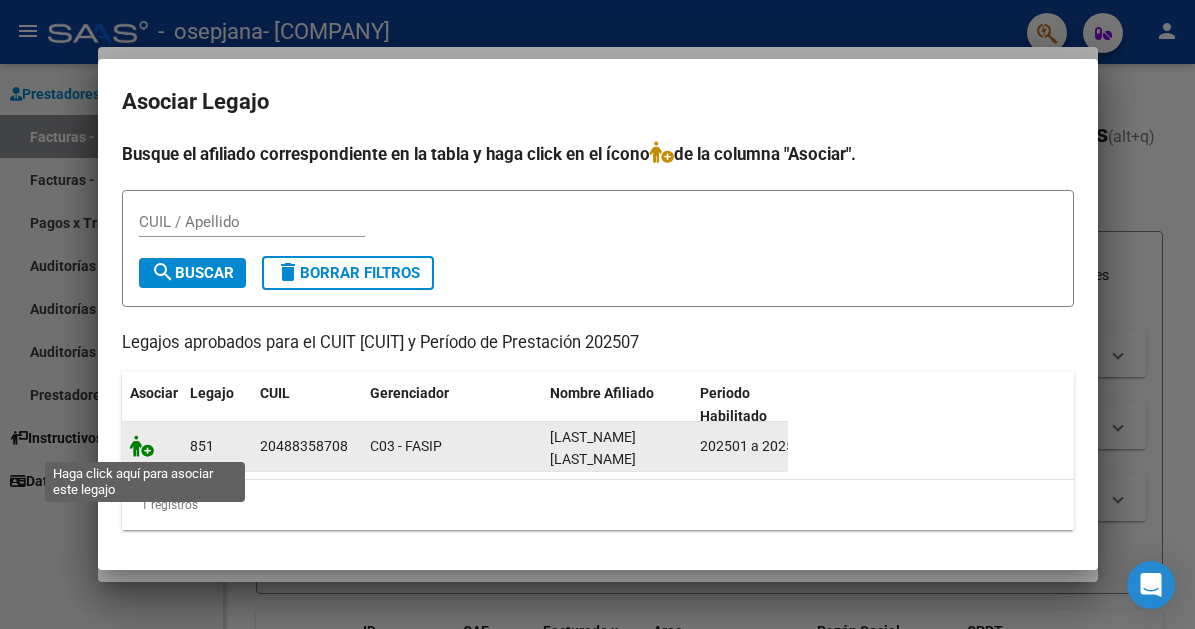 click 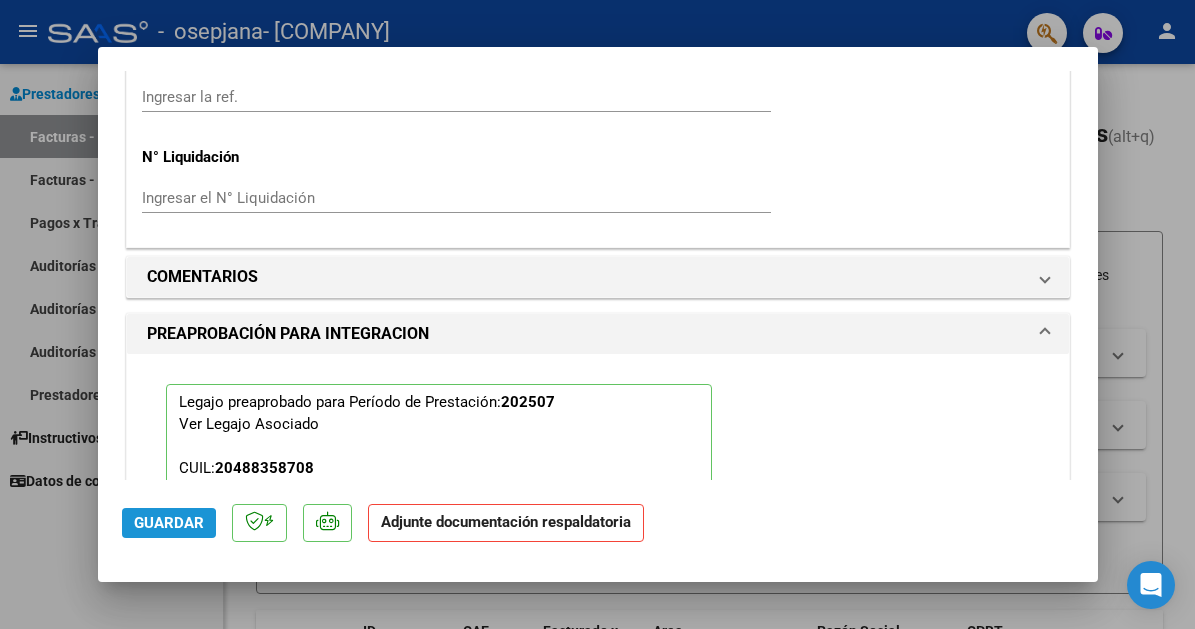 click on "Guardar" 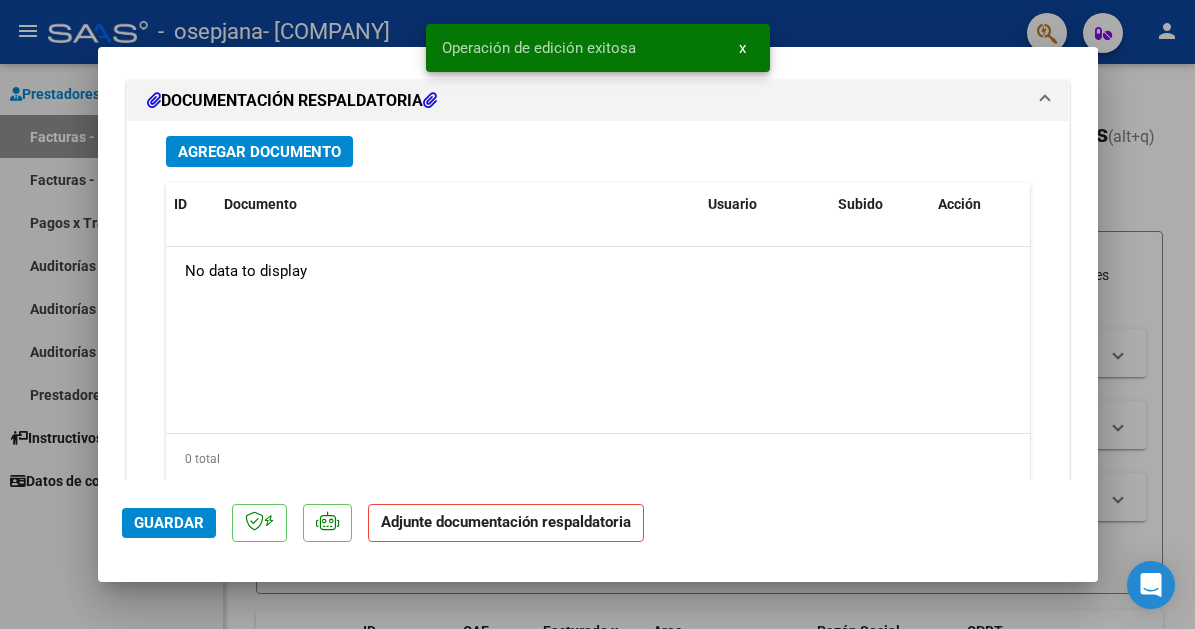 scroll, scrollTop: 2235, scrollLeft: 0, axis: vertical 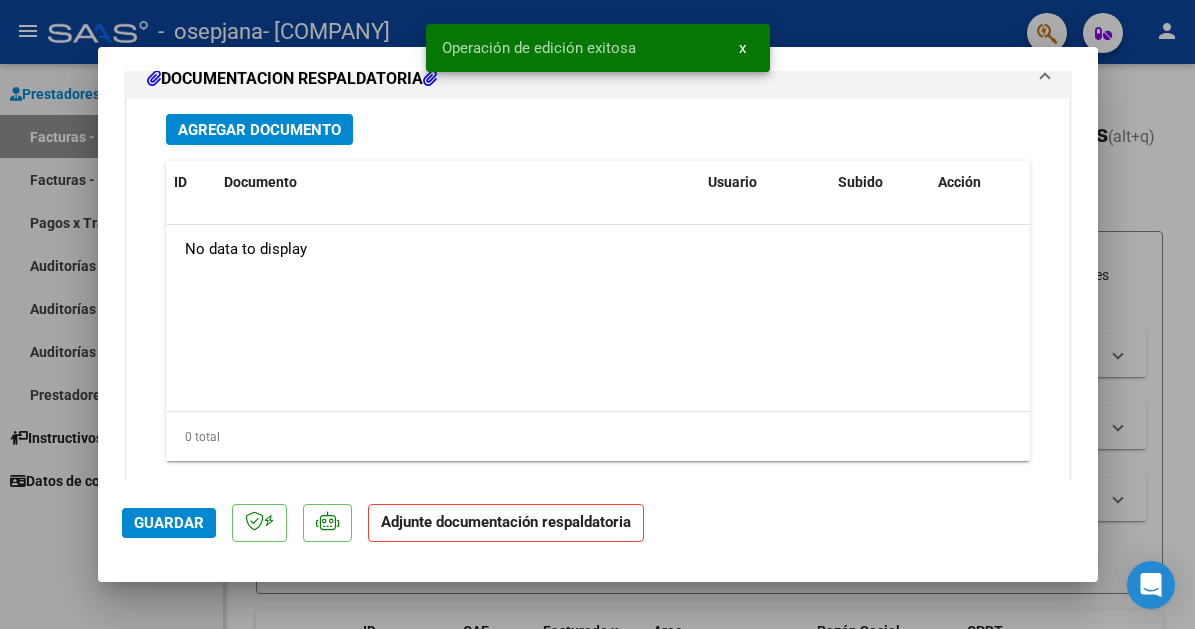 drag, startPoint x: 989, startPoint y: 342, endPoint x: 985, endPoint y: 460, distance: 118.06778 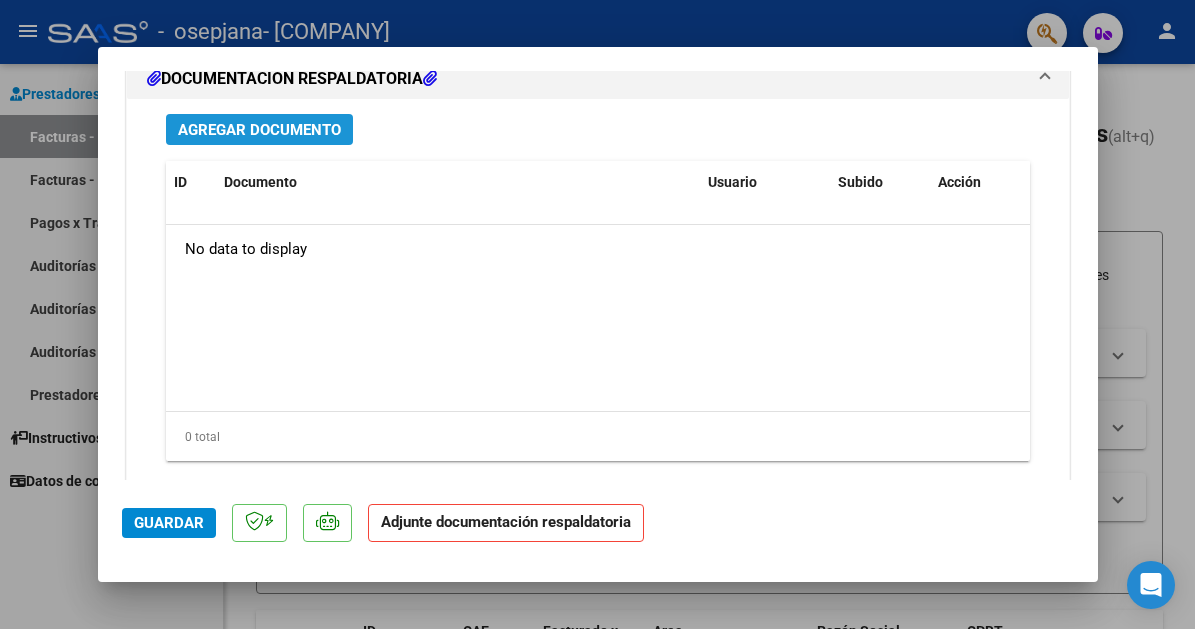 click on "Agregar Documento" at bounding box center [259, 130] 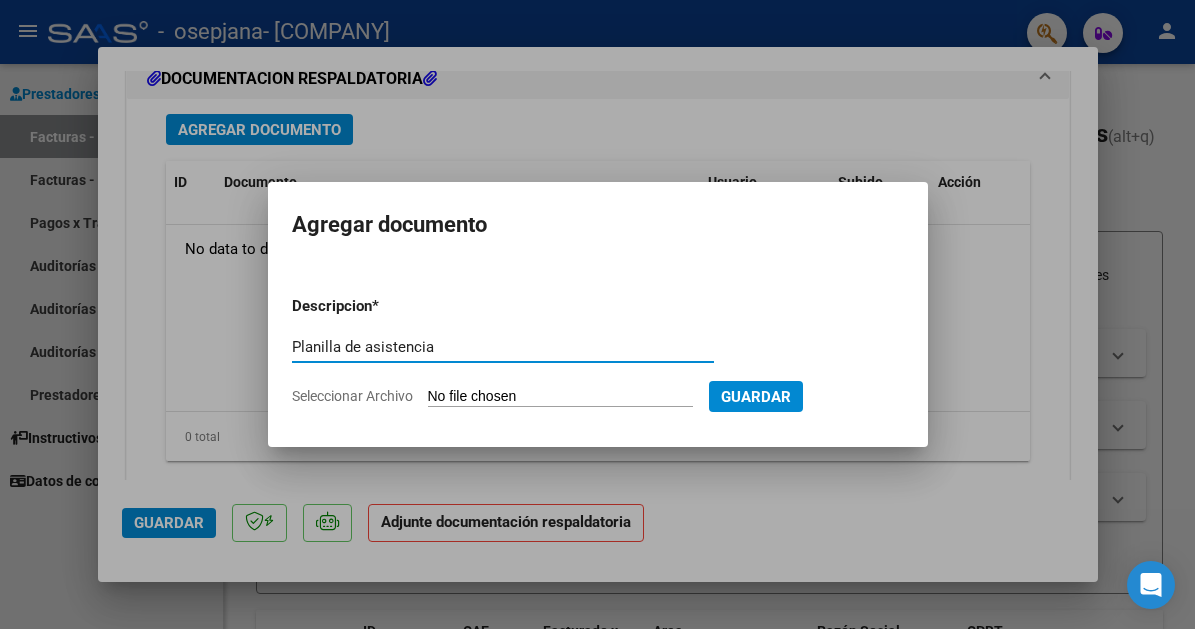 type on "Planilla de asistencia" 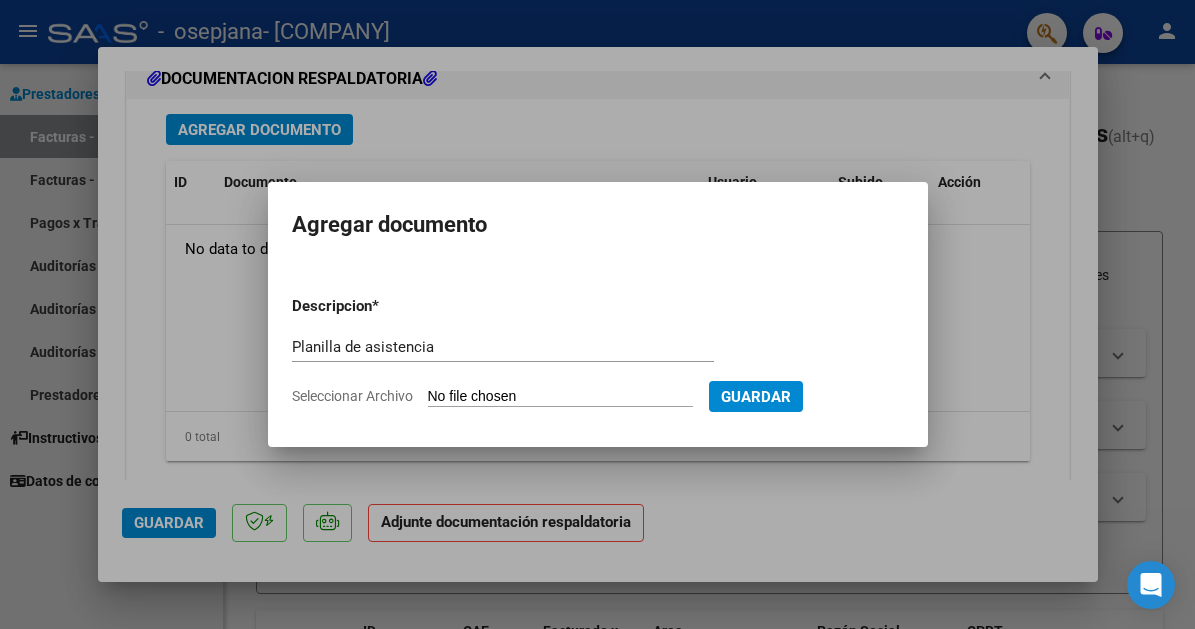 click on "Seleccionar Archivo" at bounding box center [560, 397] 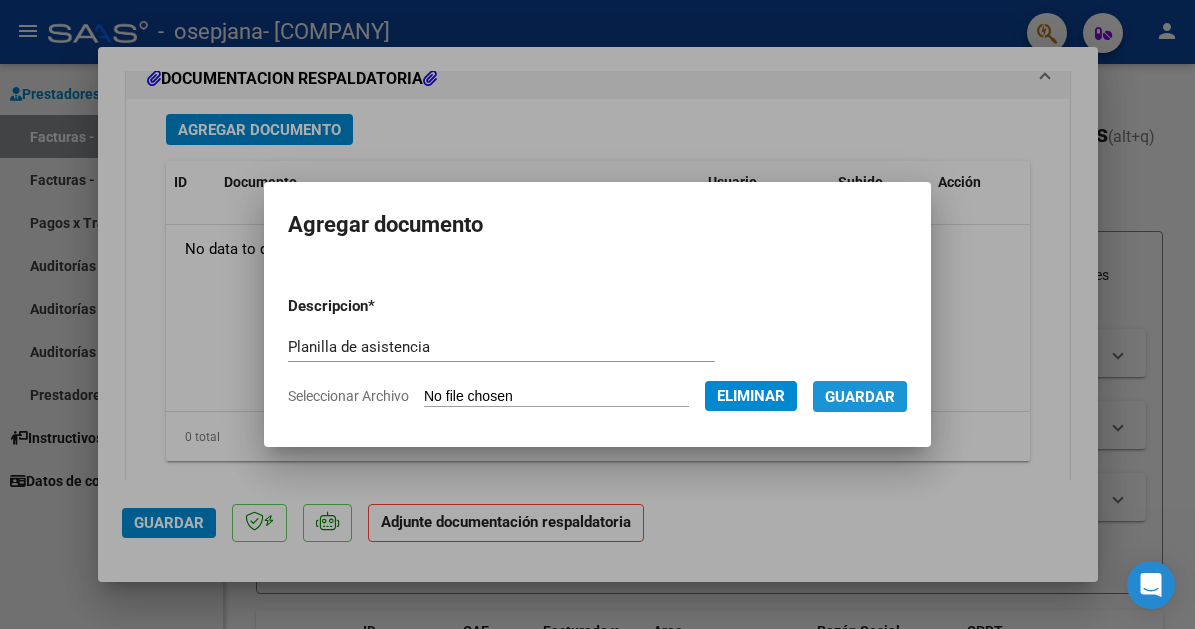 click on "Guardar" at bounding box center (860, 397) 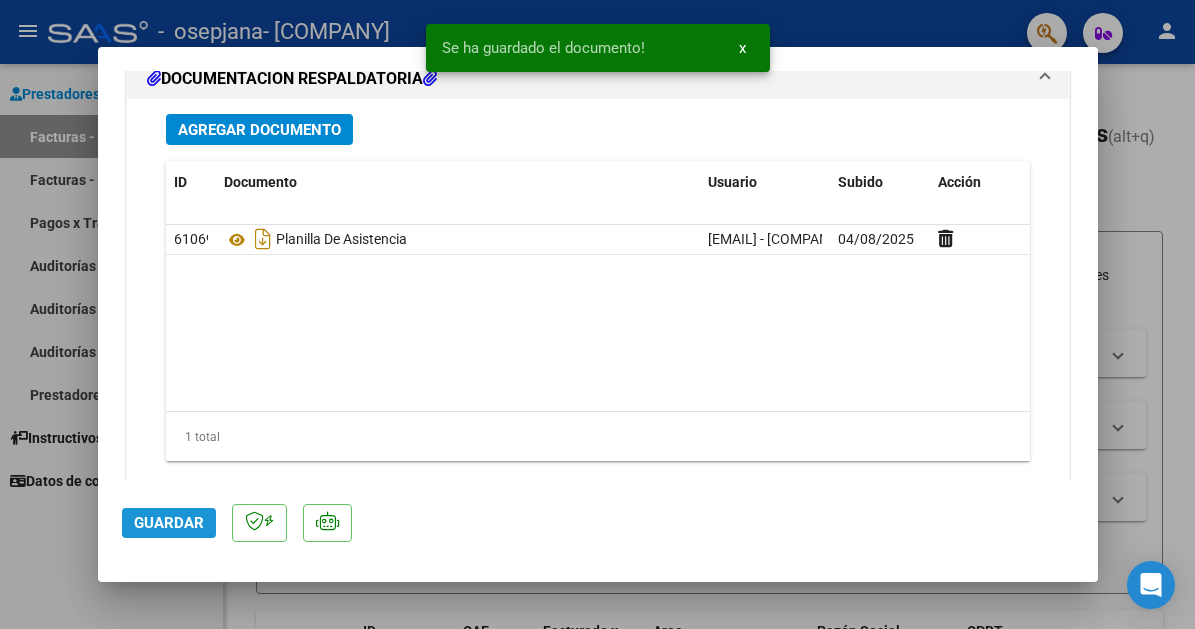 click on "Guardar" 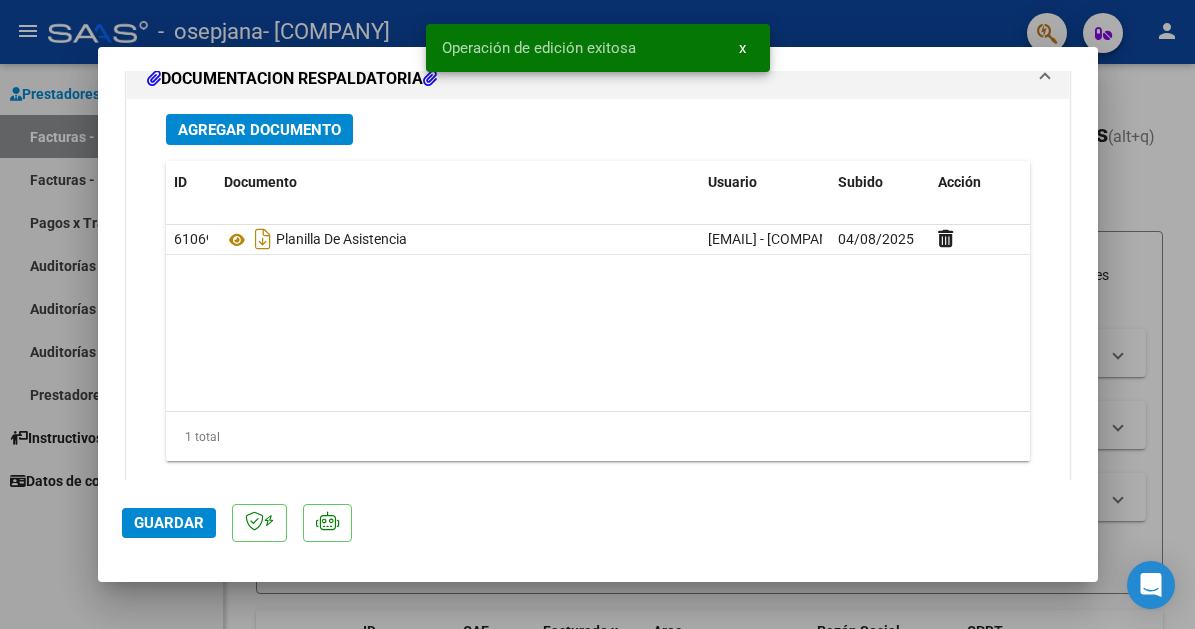 click at bounding box center [597, 314] 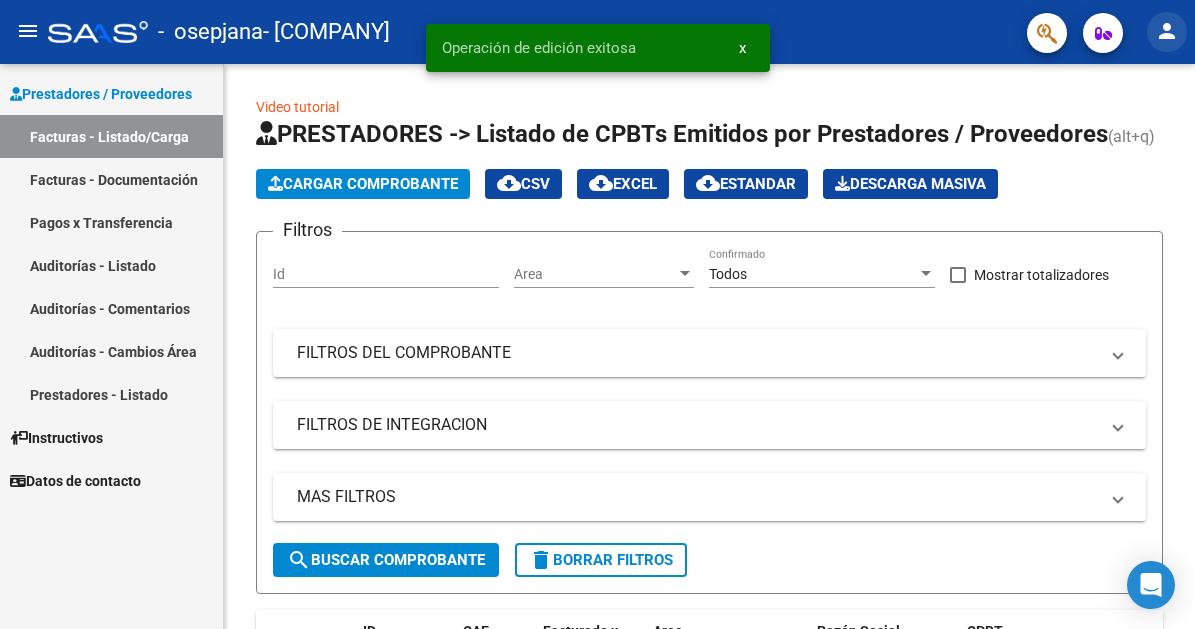 click on "person" 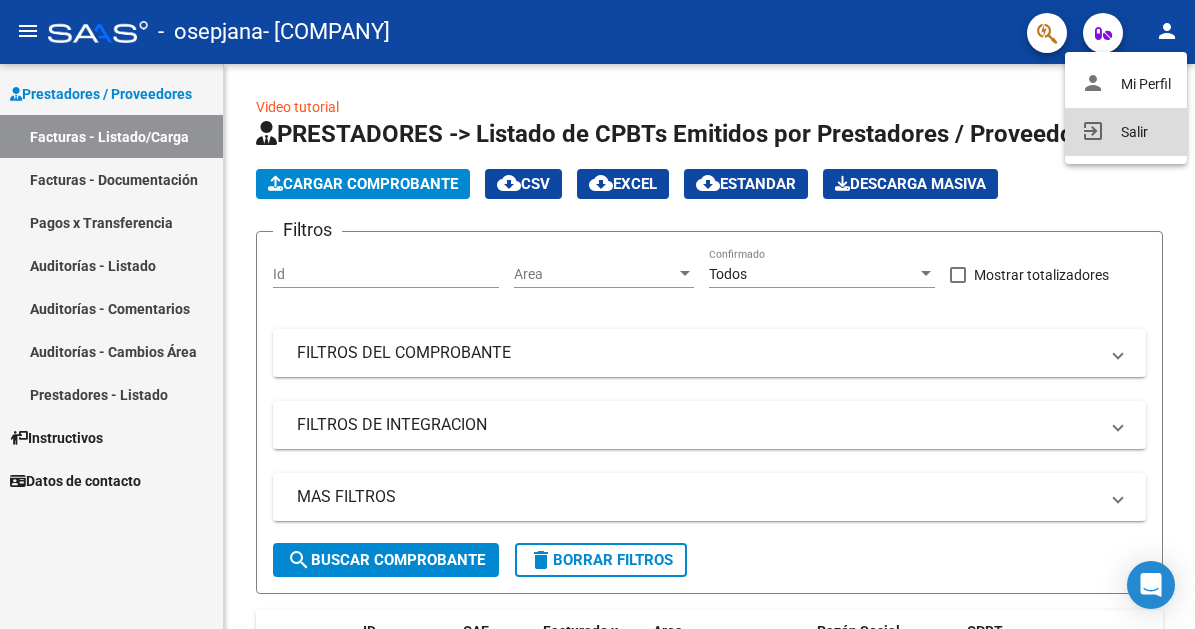 click on "exit_to_app  Salir" at bounding box center (1126, 132) 